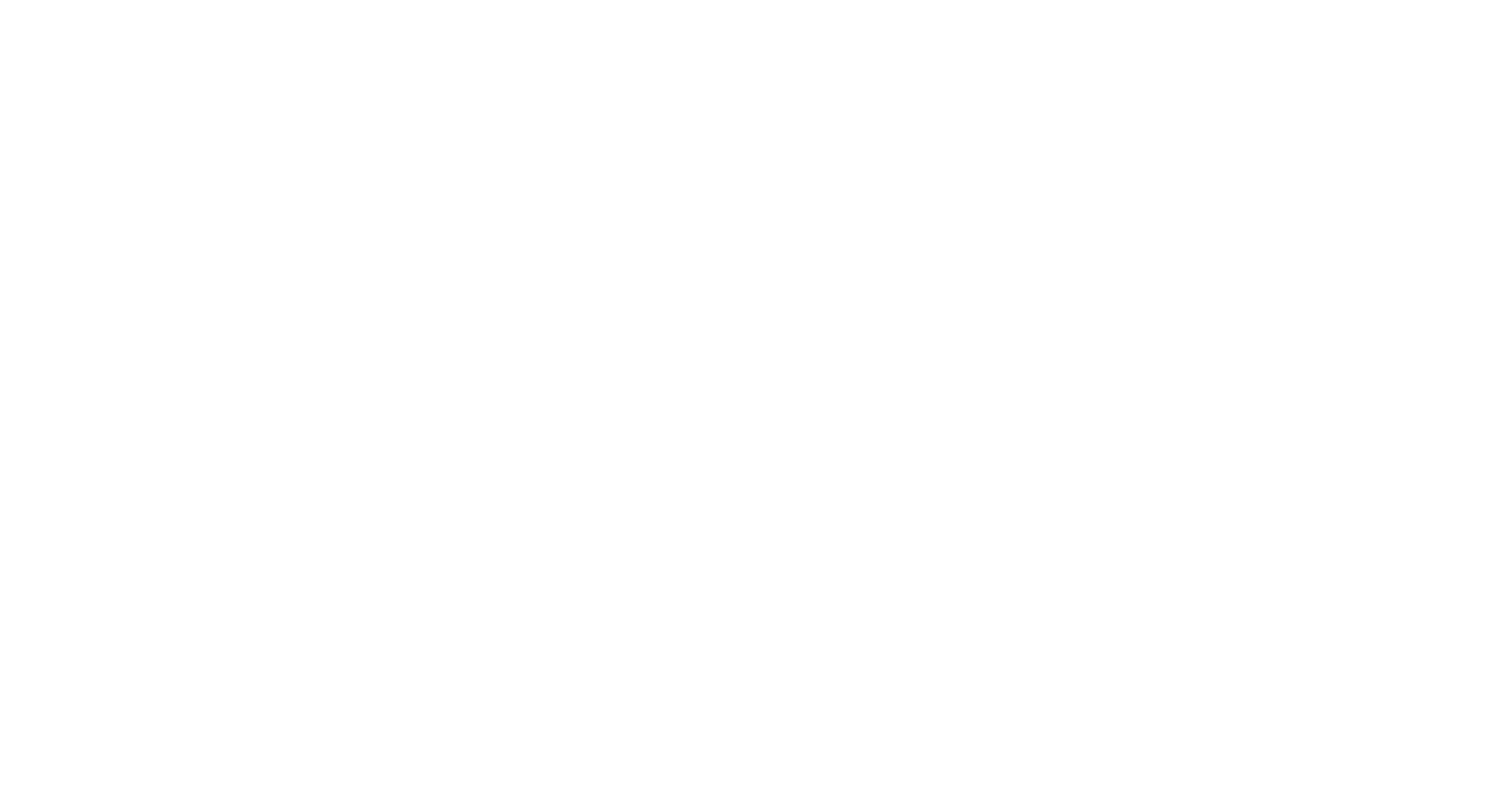 scroll, scrollTop: 0, scrollLeft: 0, axis: both 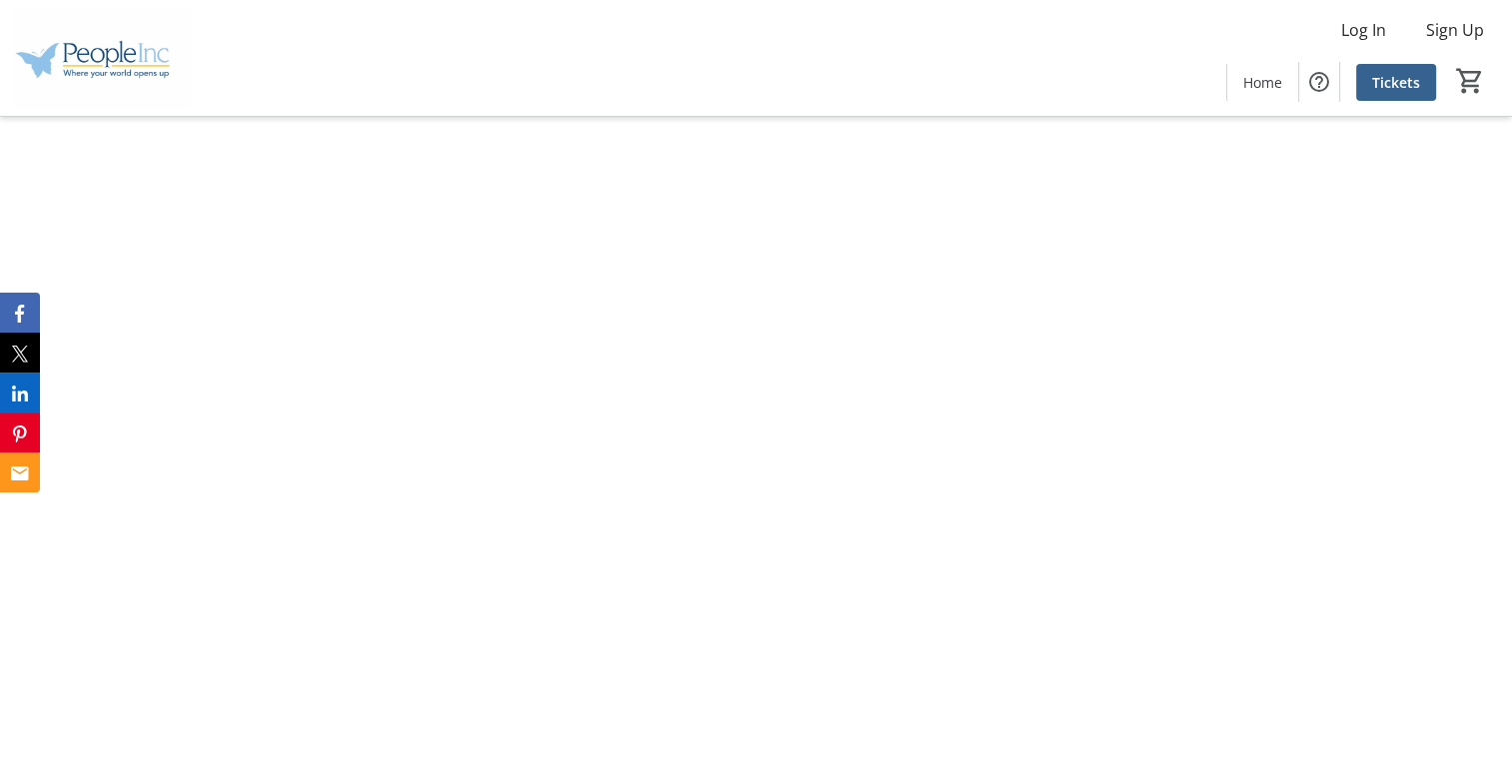 click 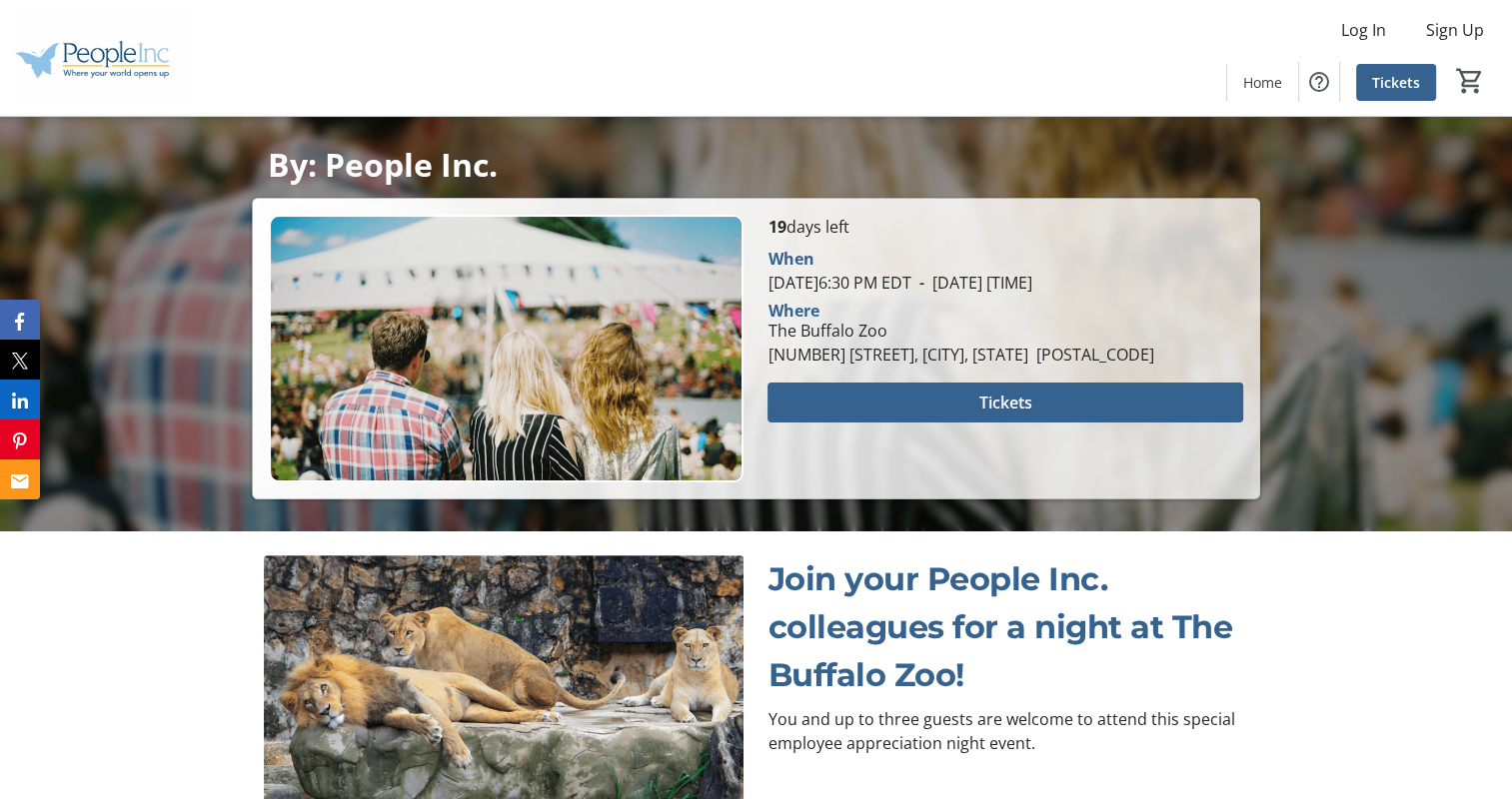 scroll, scrollTop: 391, scrollLeft: 0, axis: vertical 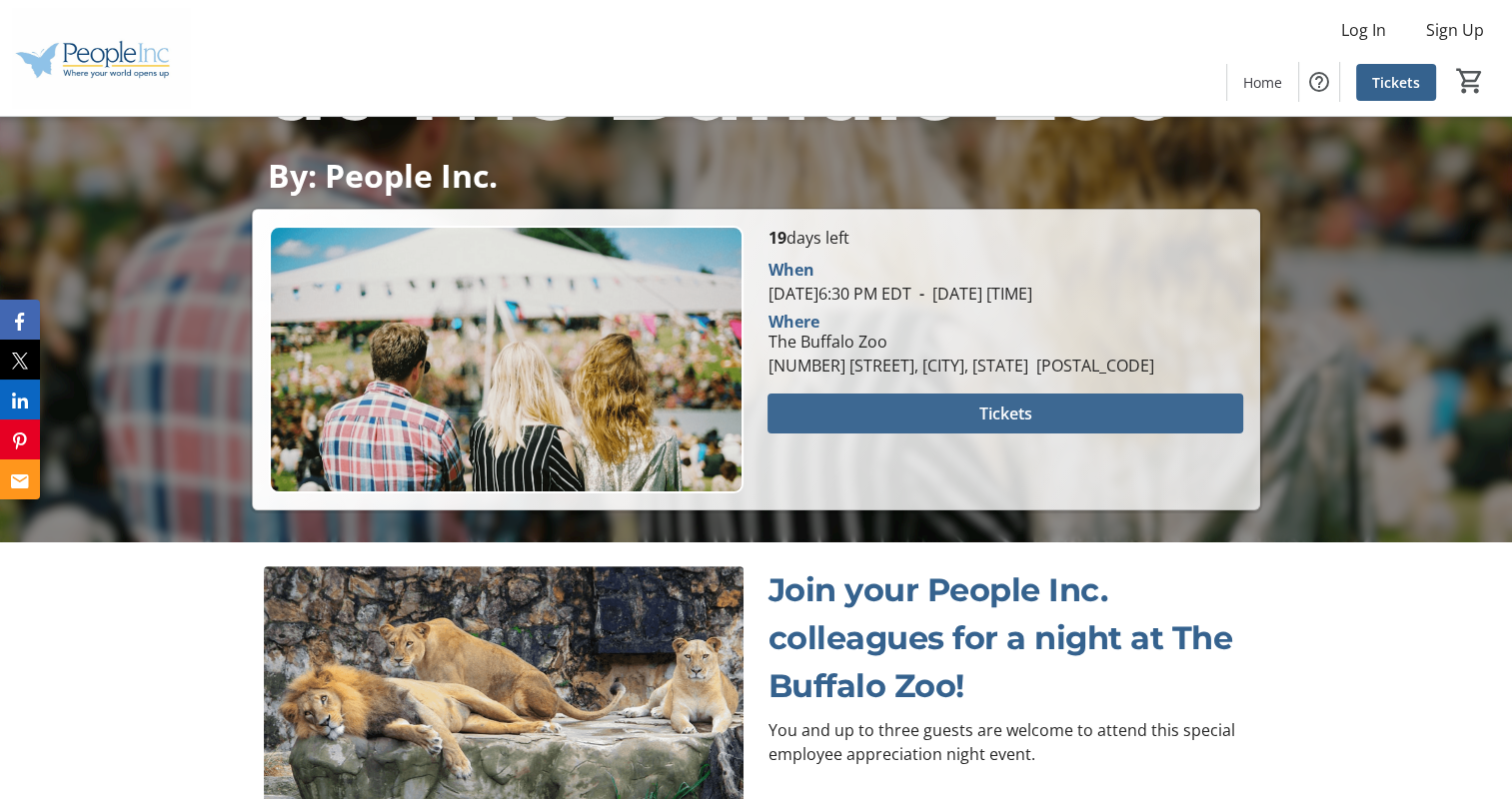 click at bounding box center (1004, 413) 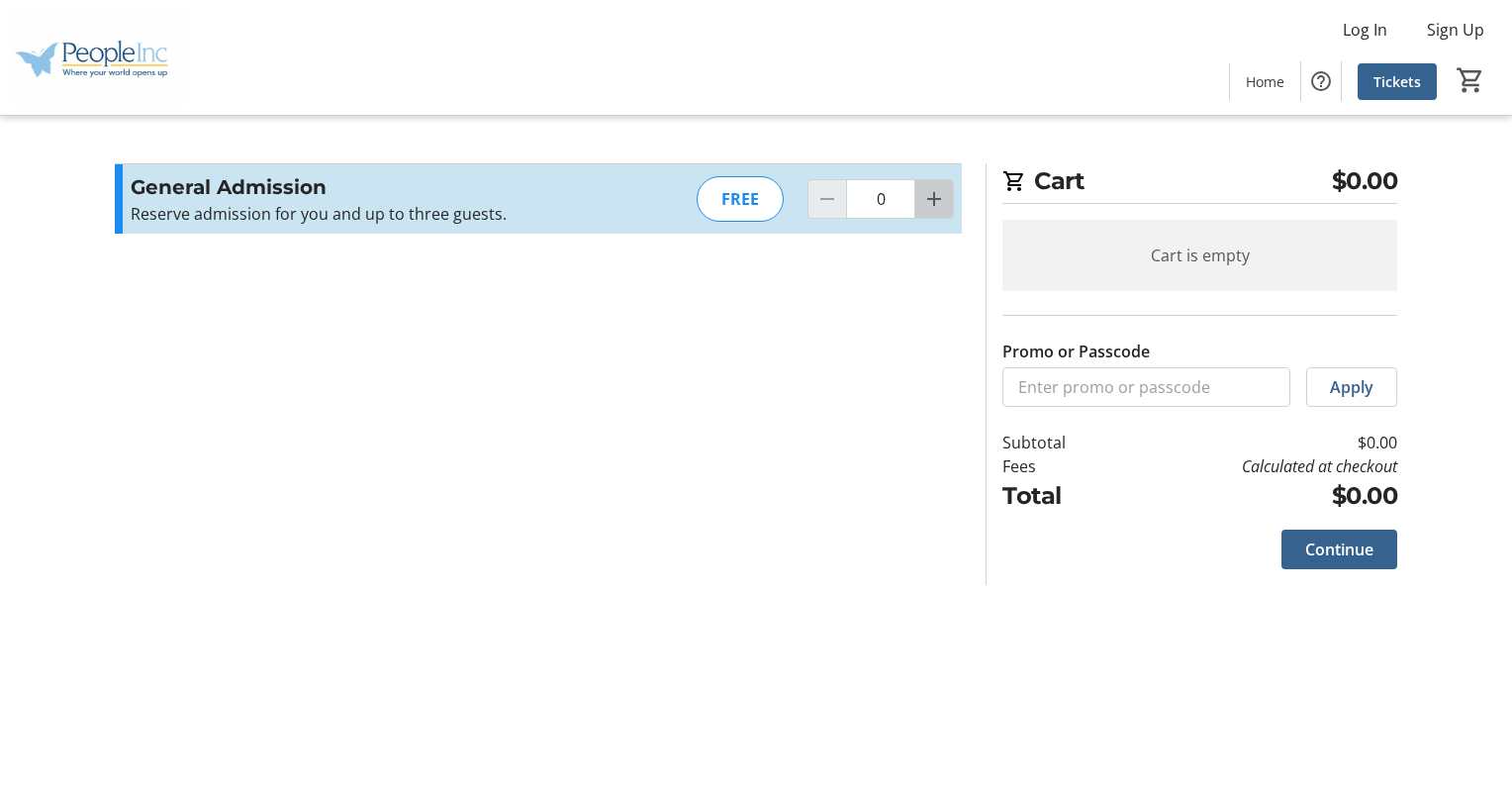 click 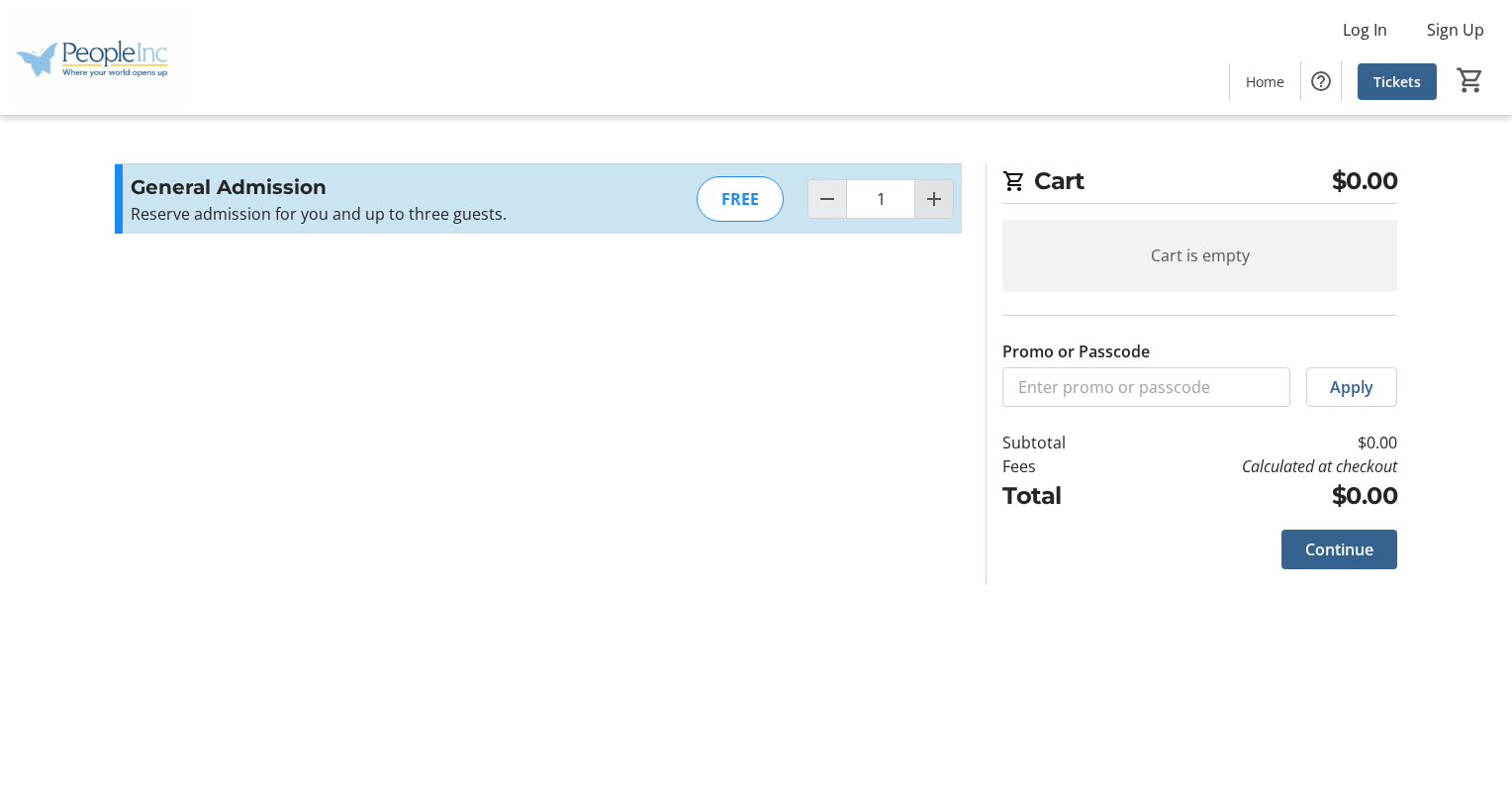 click 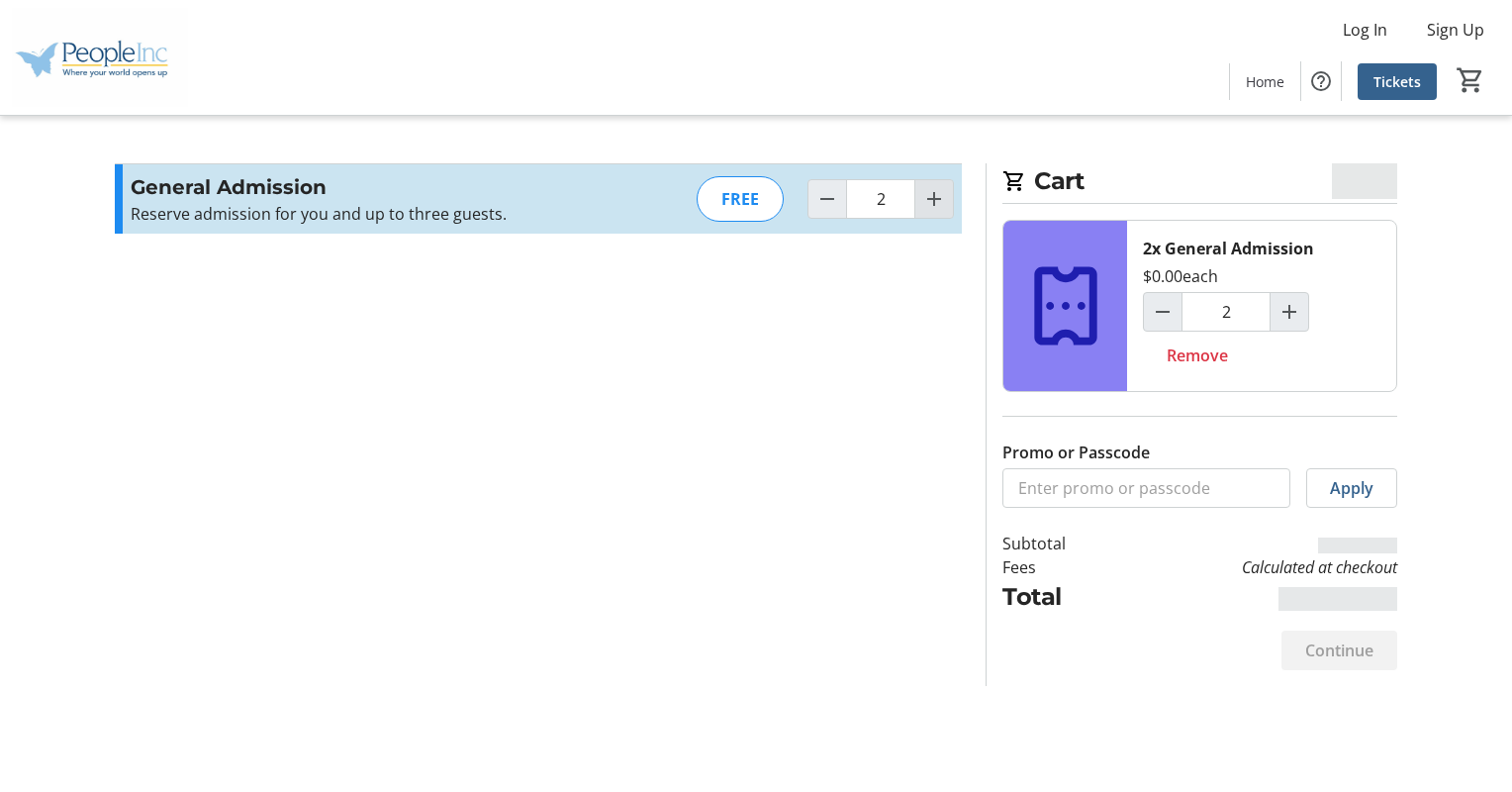 click 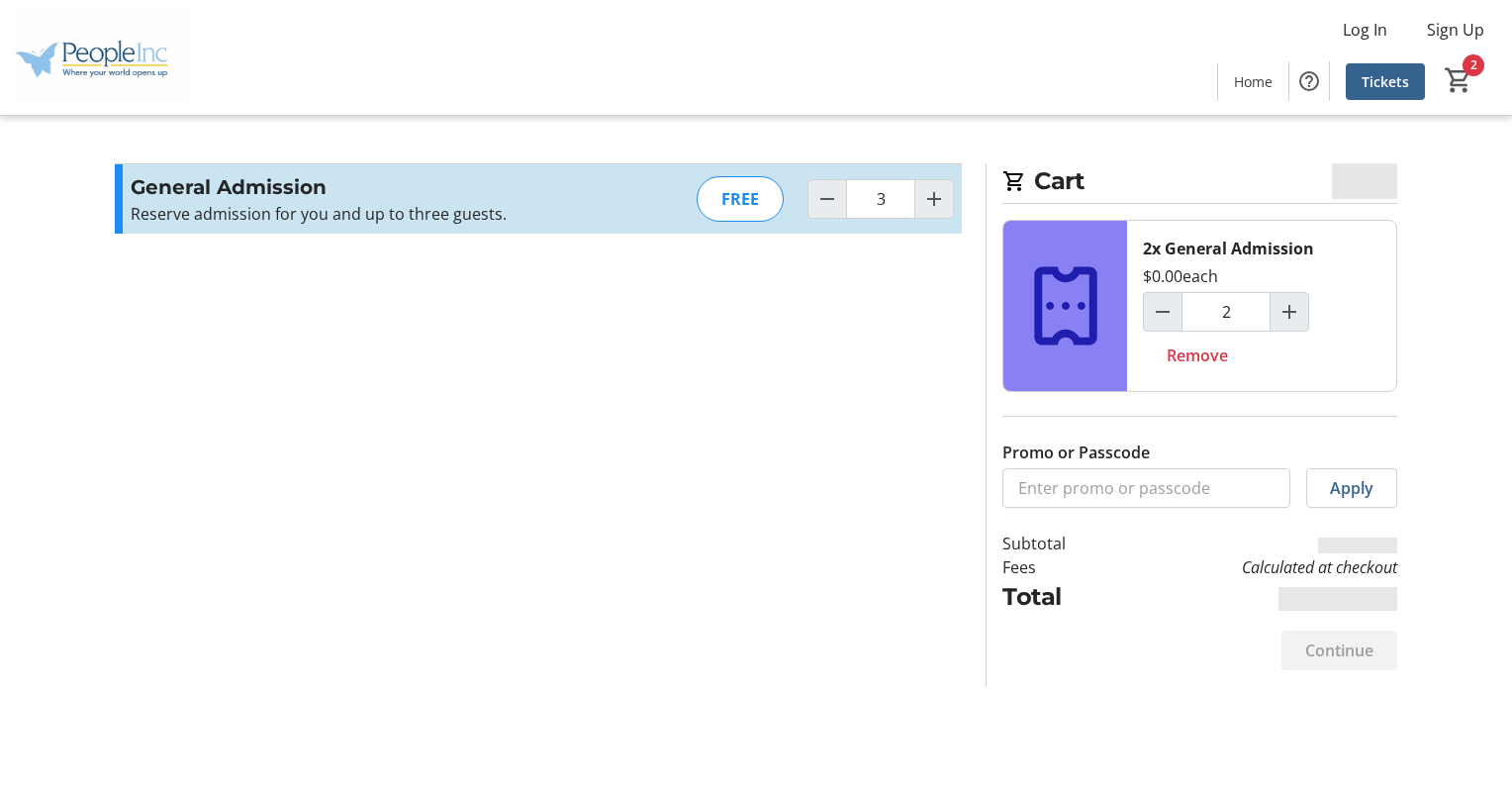 type on "3" 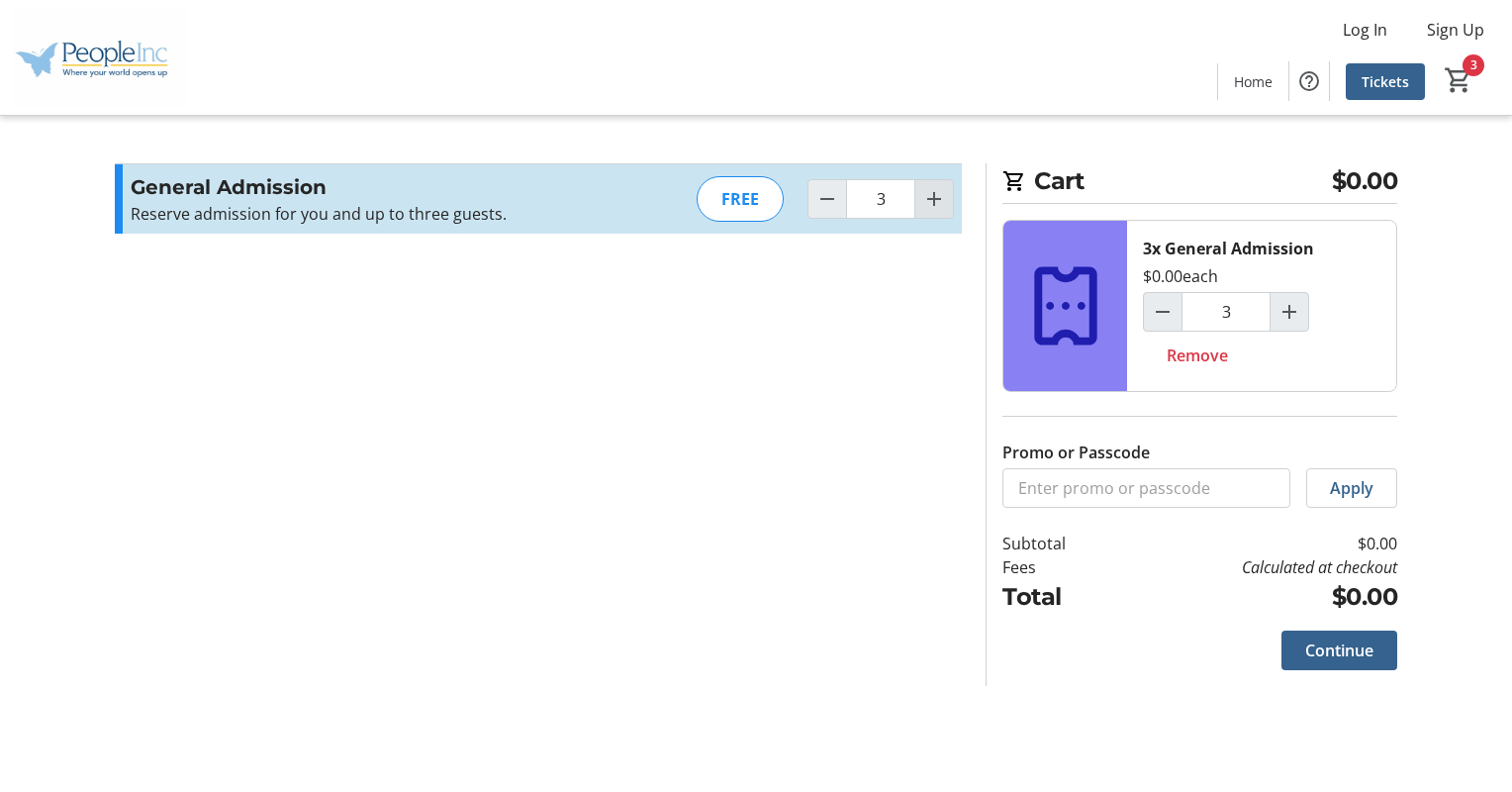 click 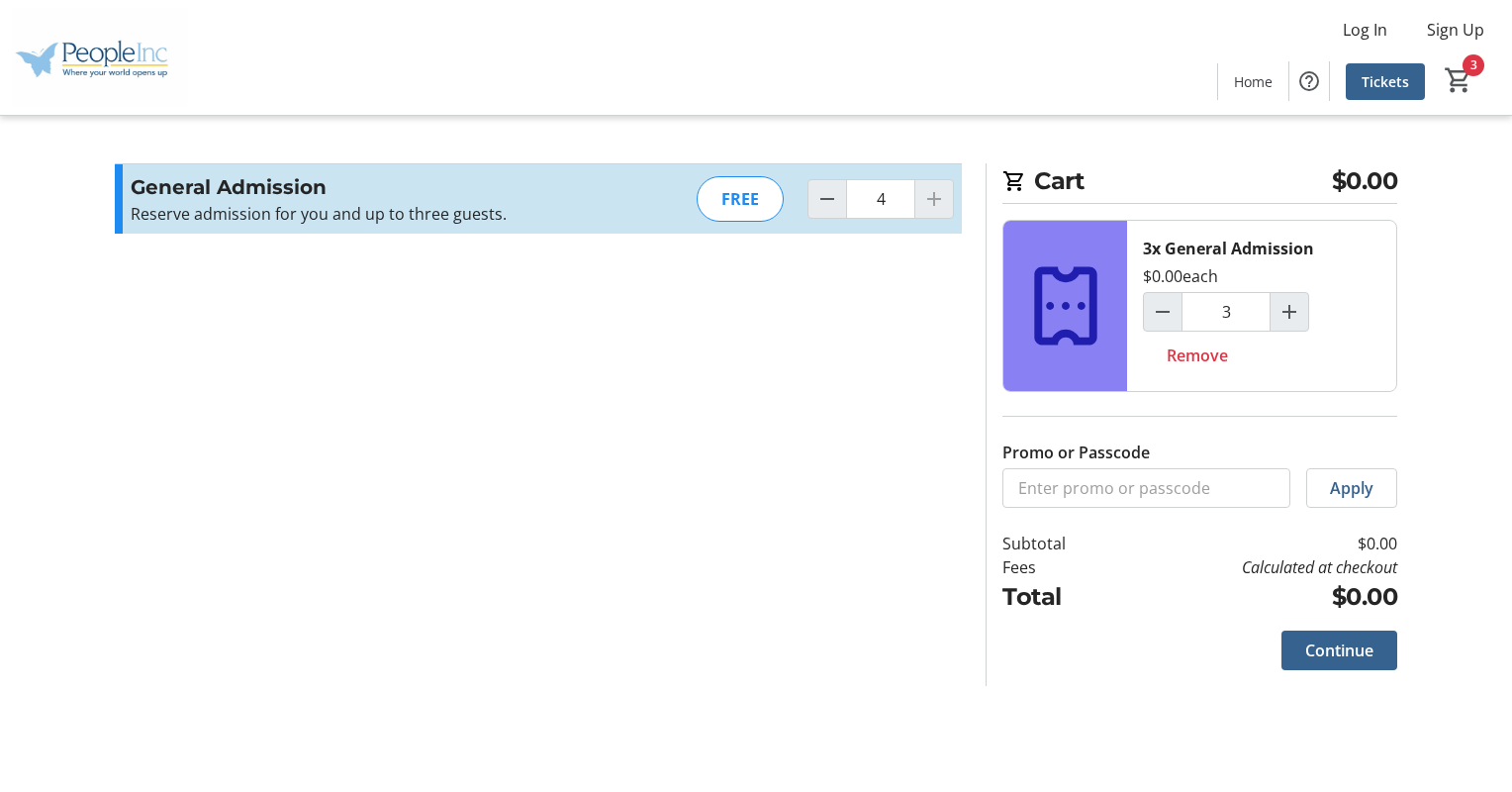 type on "4" 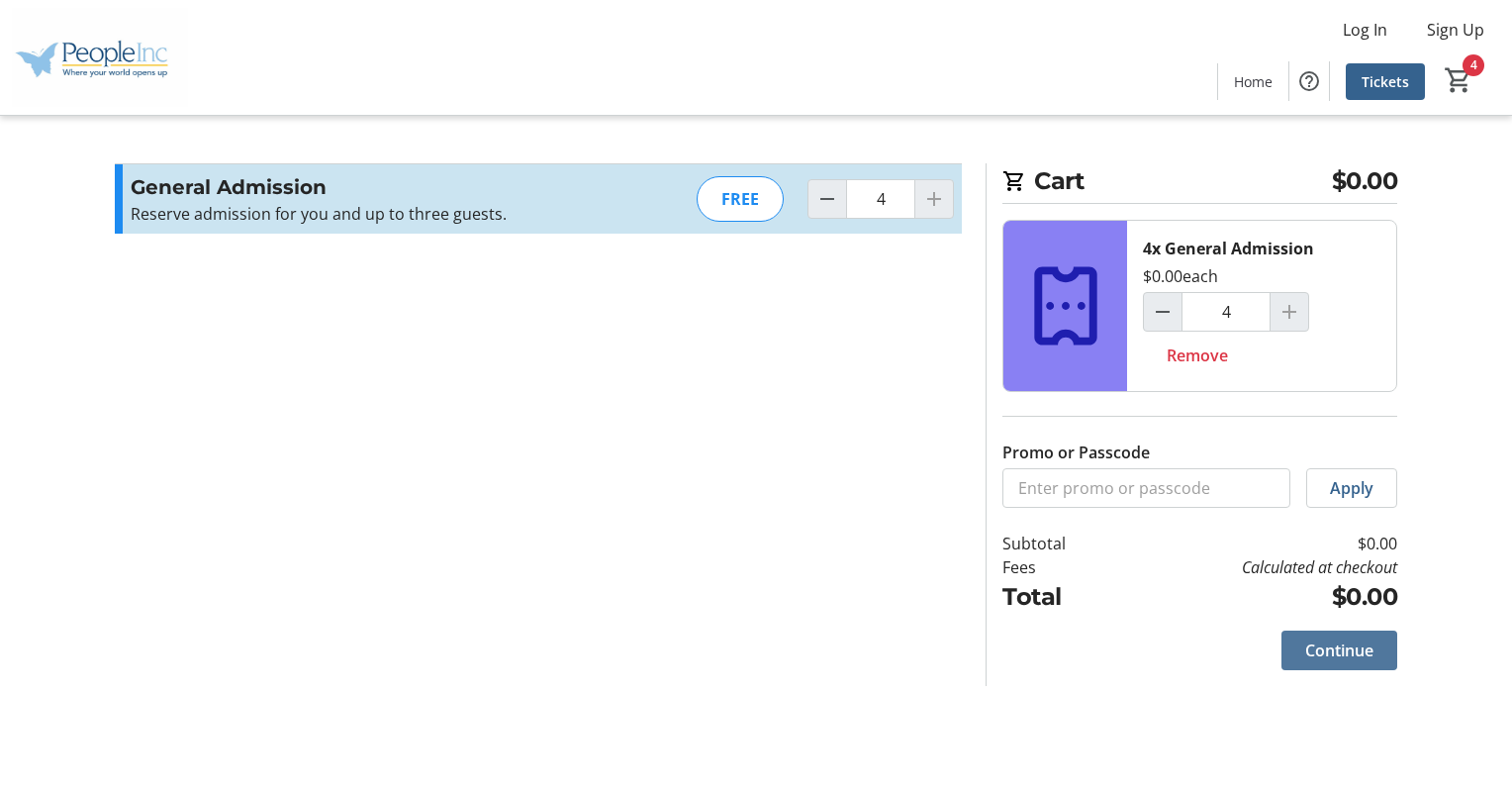 click on "Continue" 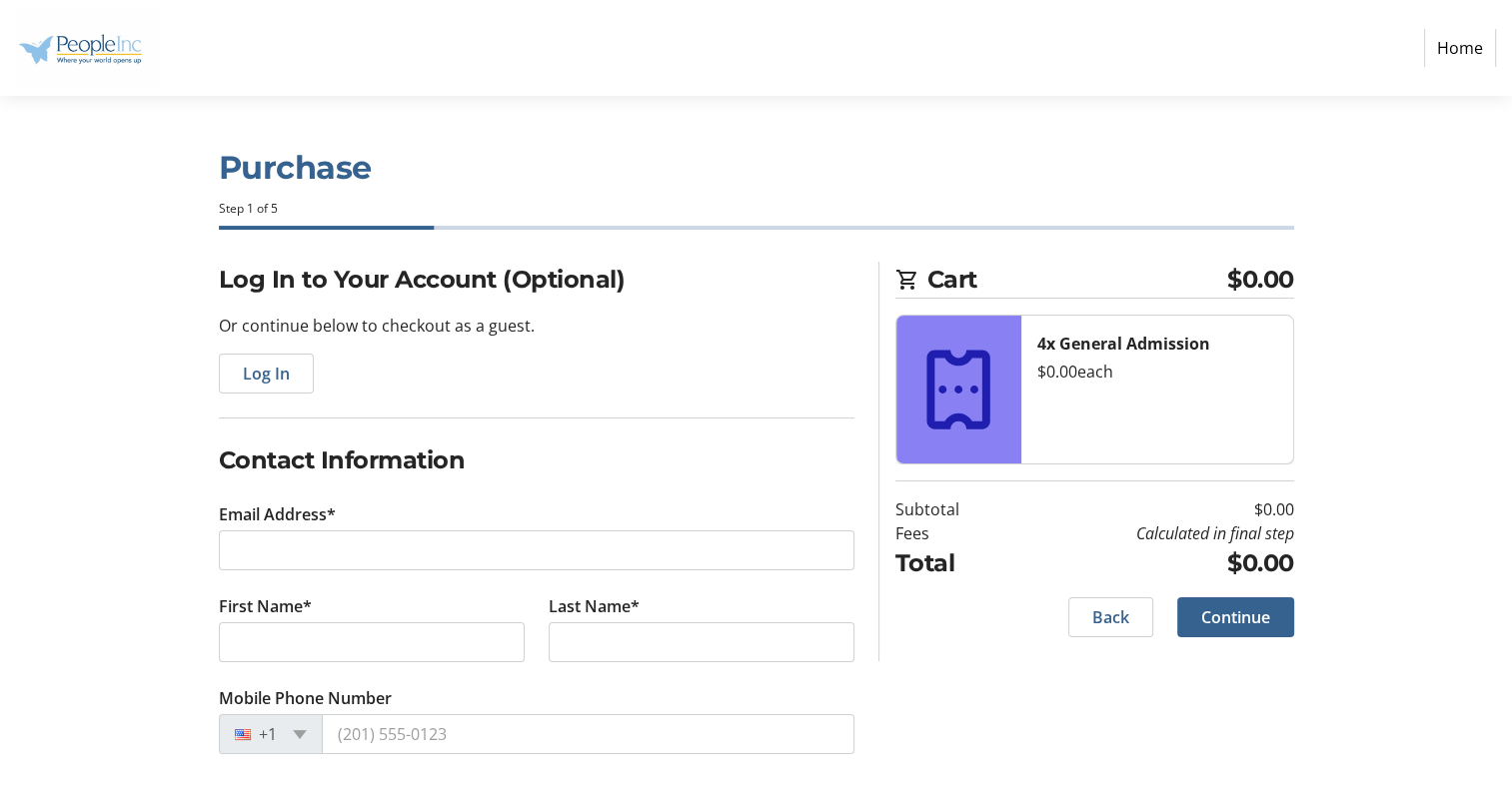 scroll, scrollTop: 1, scrollLeft: 0, axis: vertical 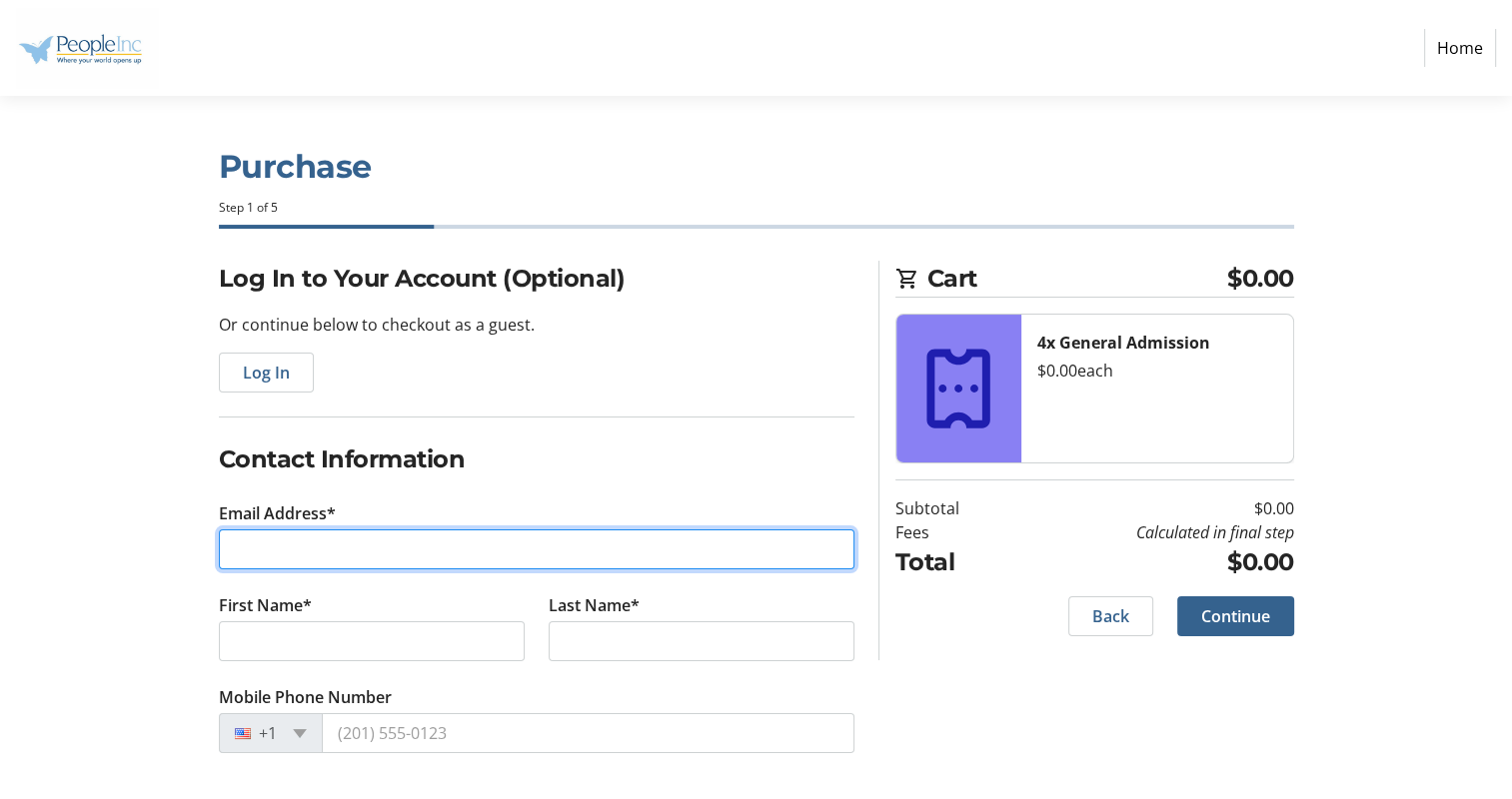 click on "Email Address*" at bounding box center (537, 549) 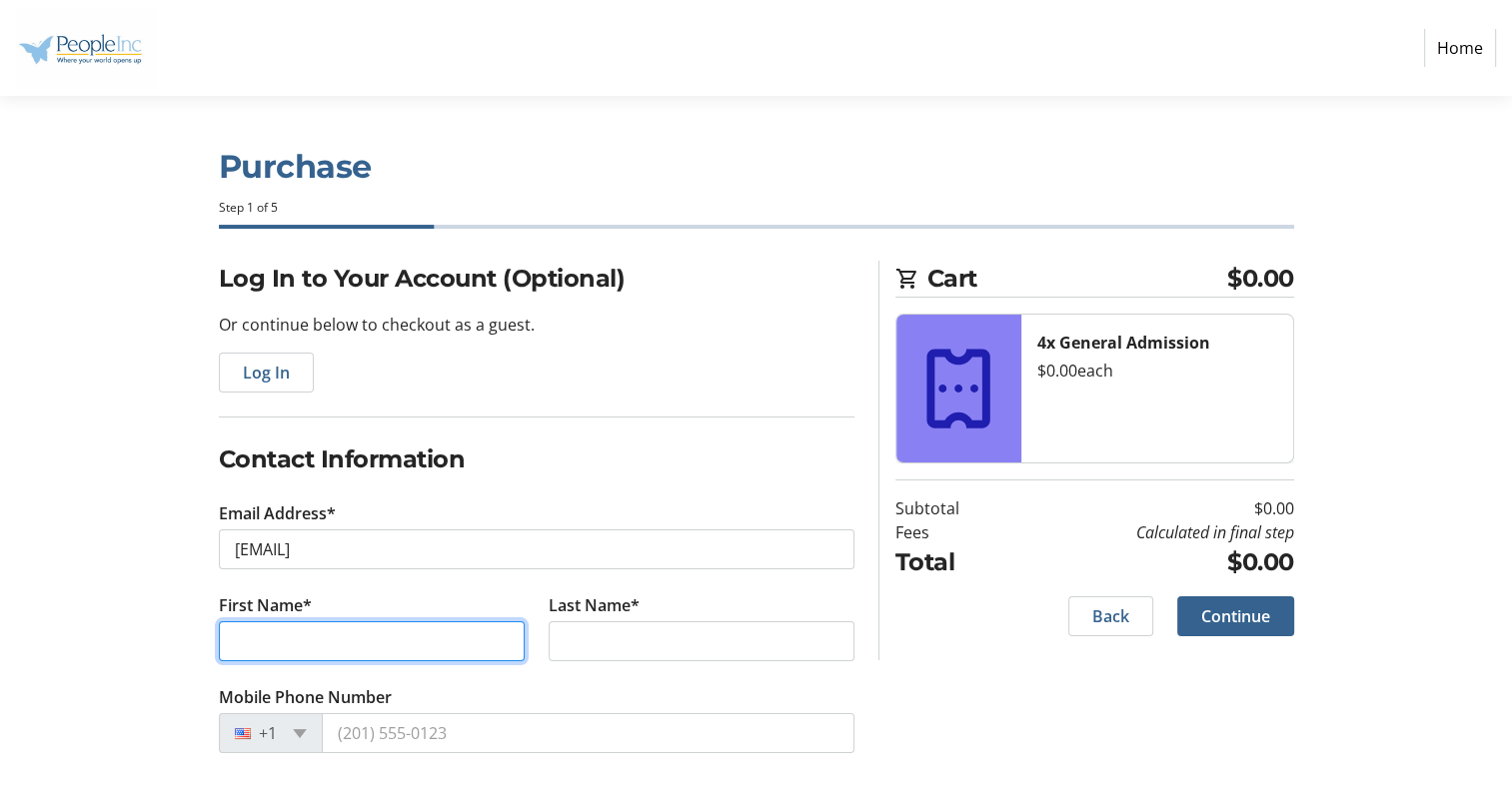 type on "[FIRST]" 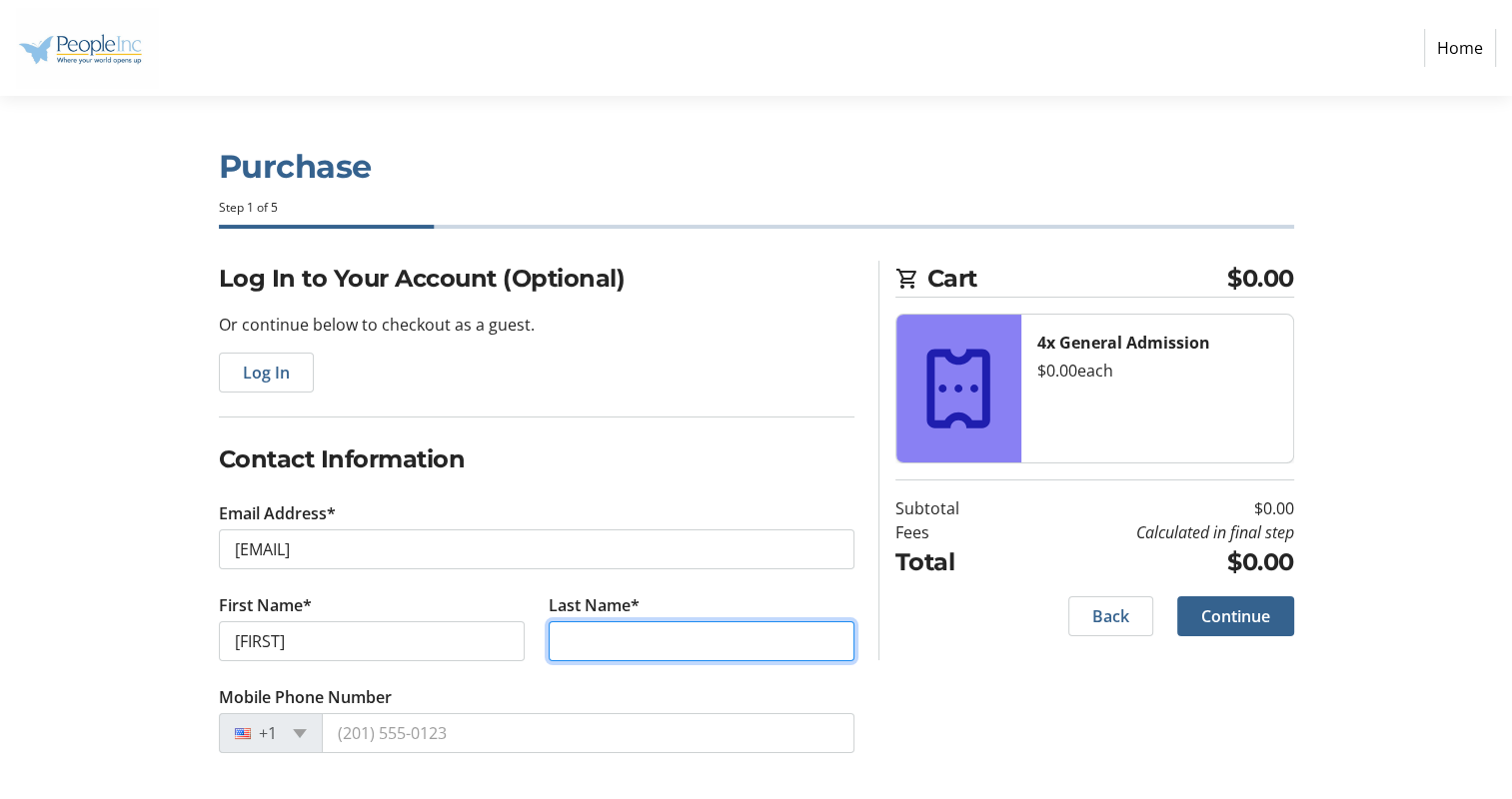 type on "[LAST]" 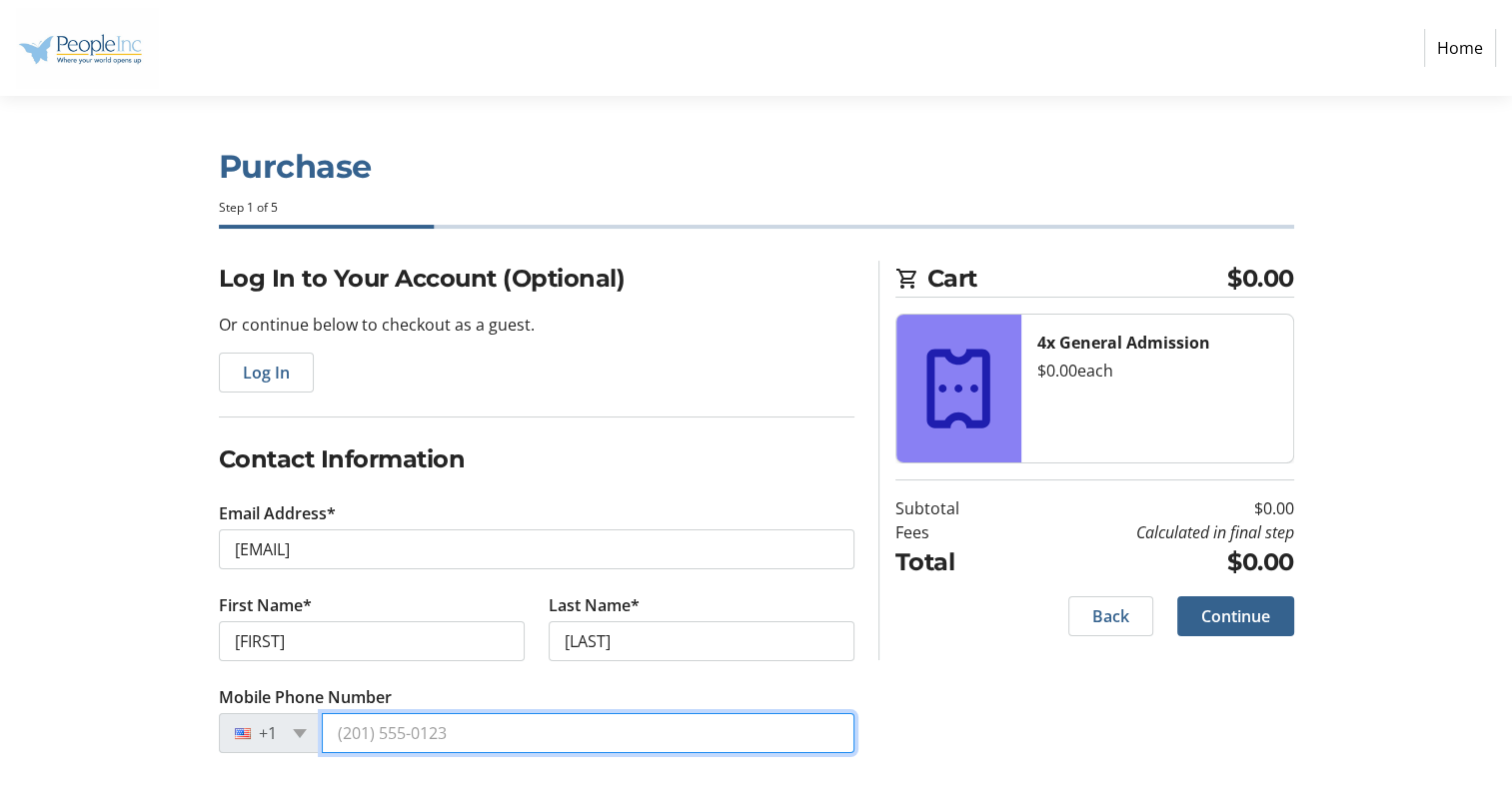 type on "([PHONE]) [PHONE]-[PHONE]" 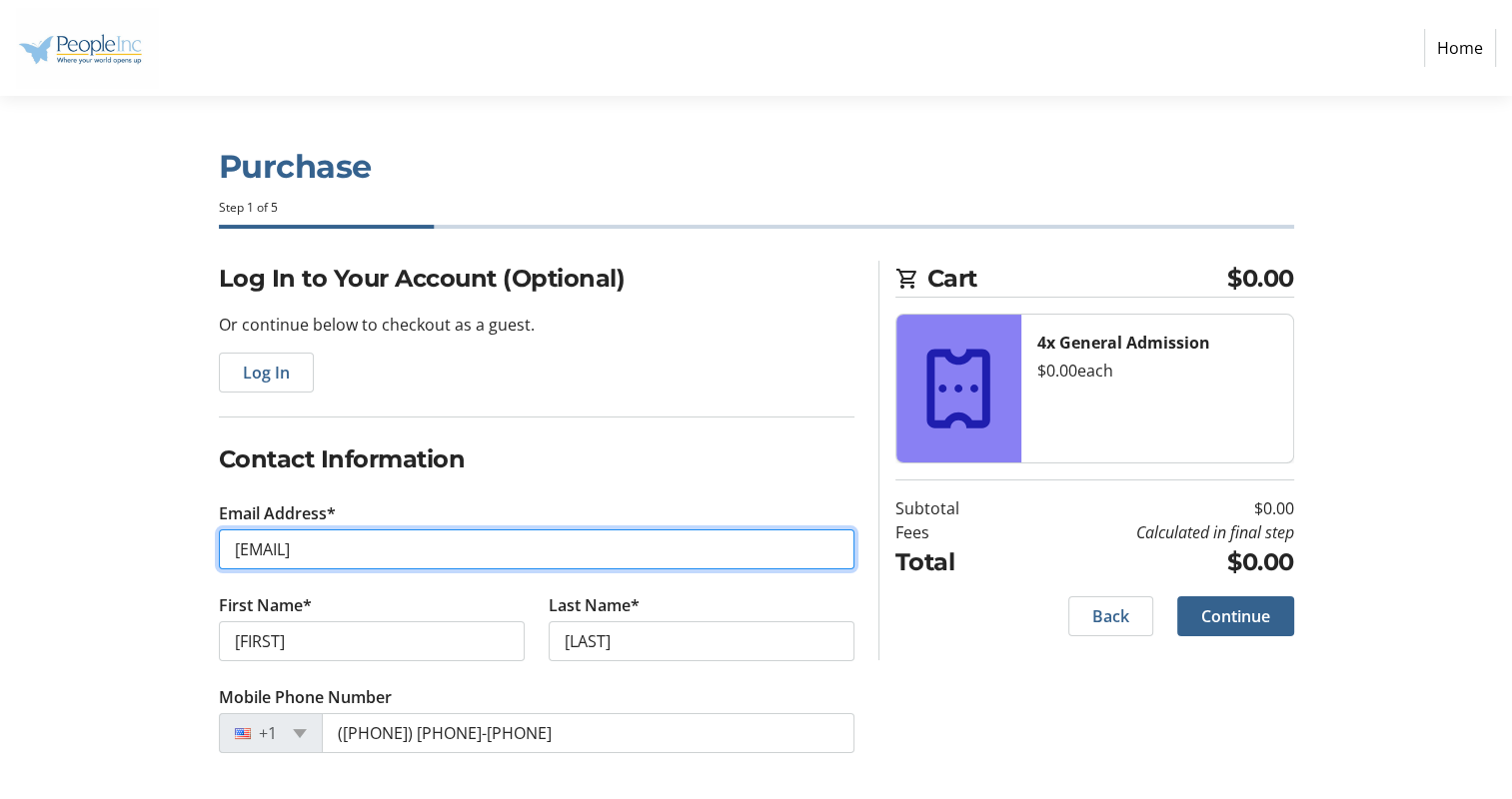 type on "[EMAIL]" 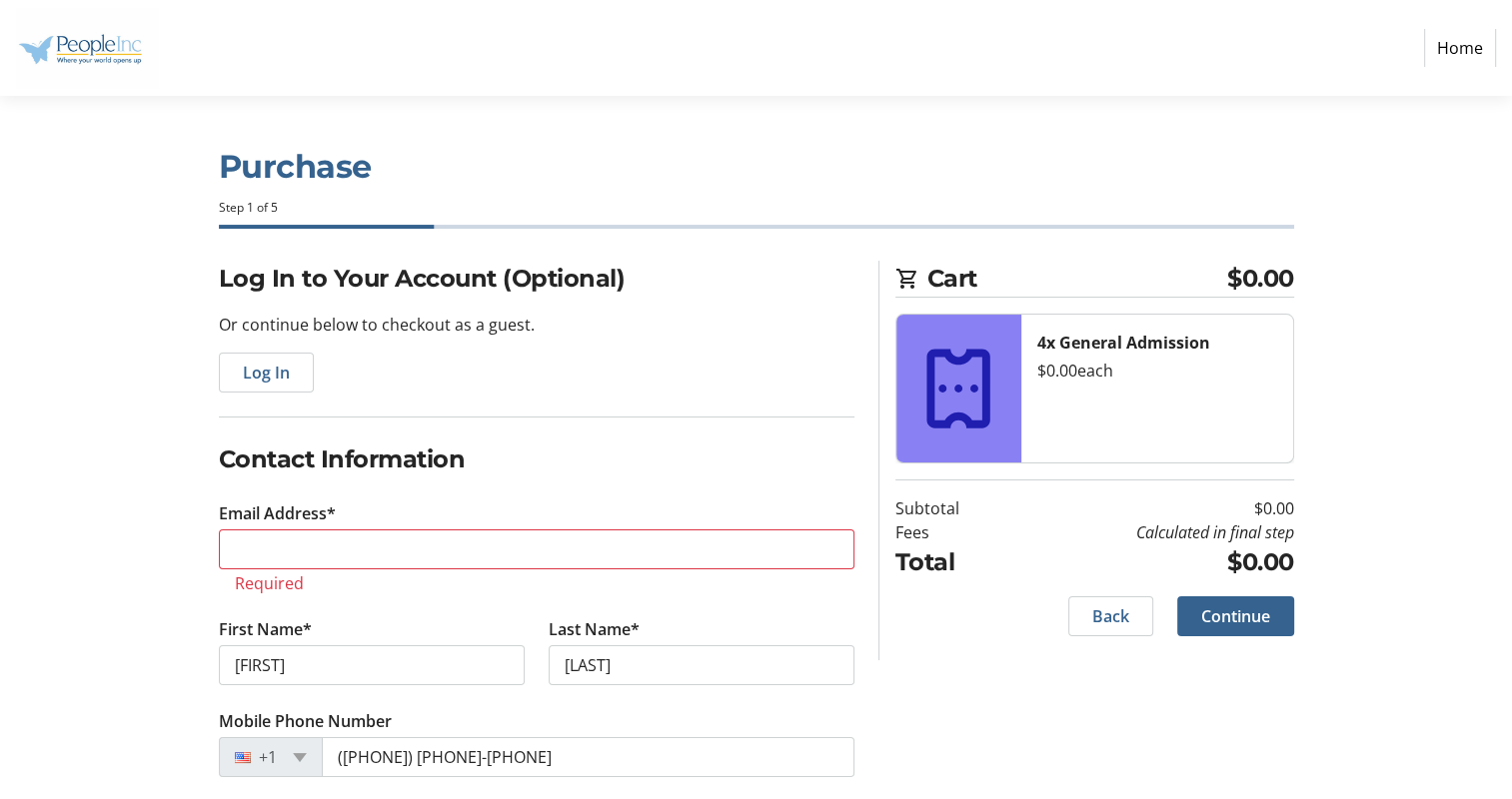 click on "Contact Information" 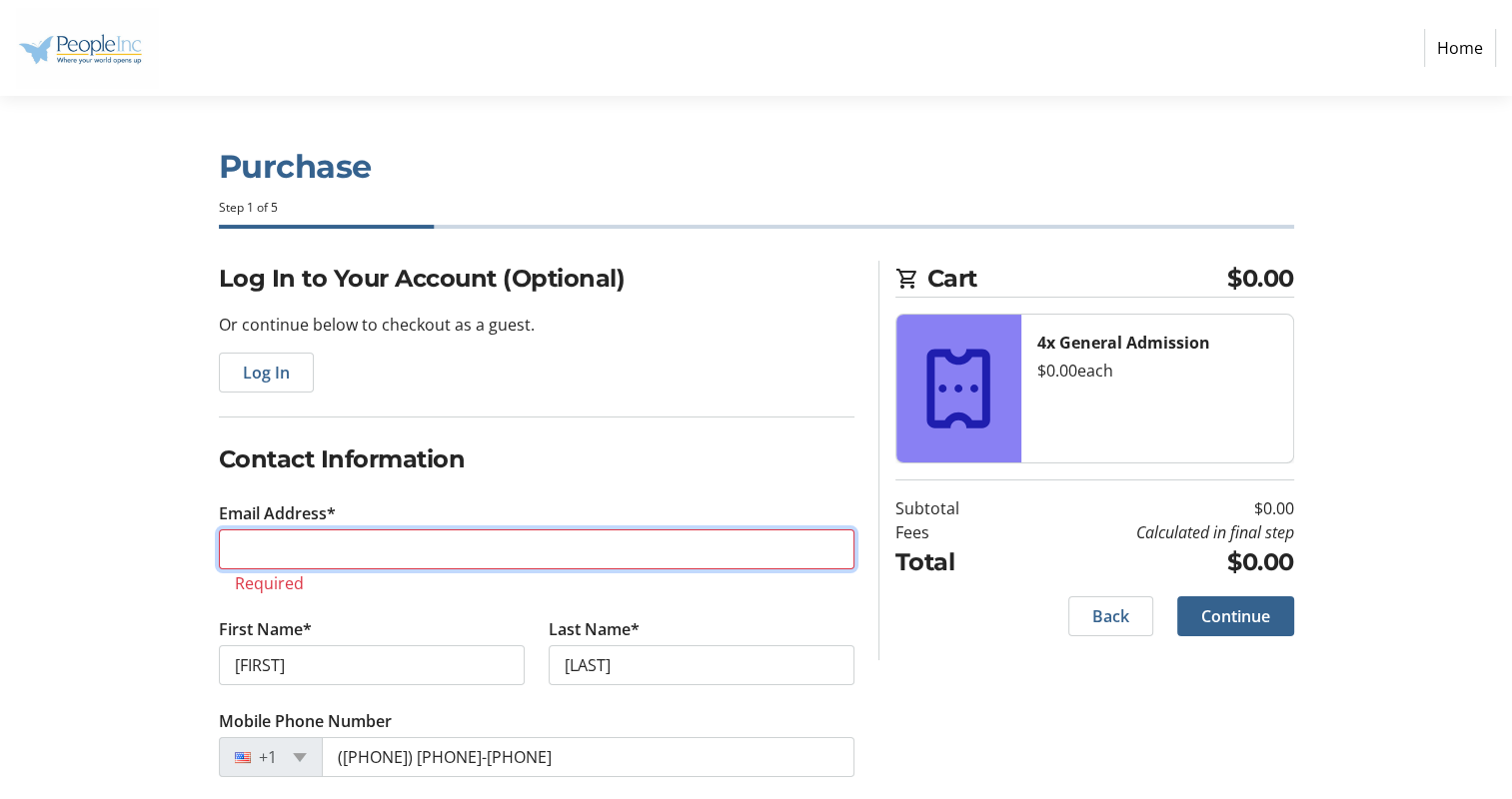 click on "Email Address*" at bounding box center [537, 549] 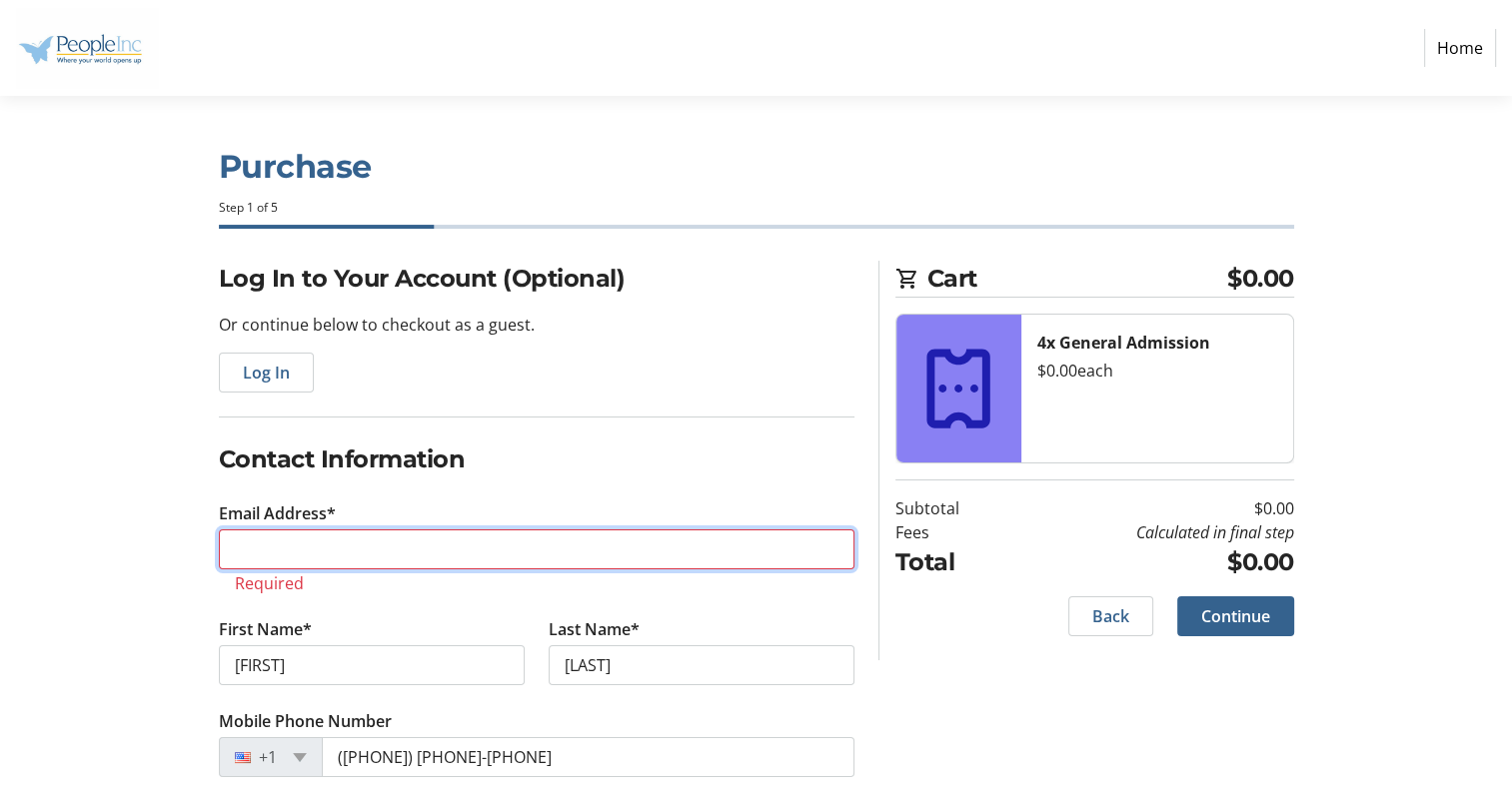 type on "s" 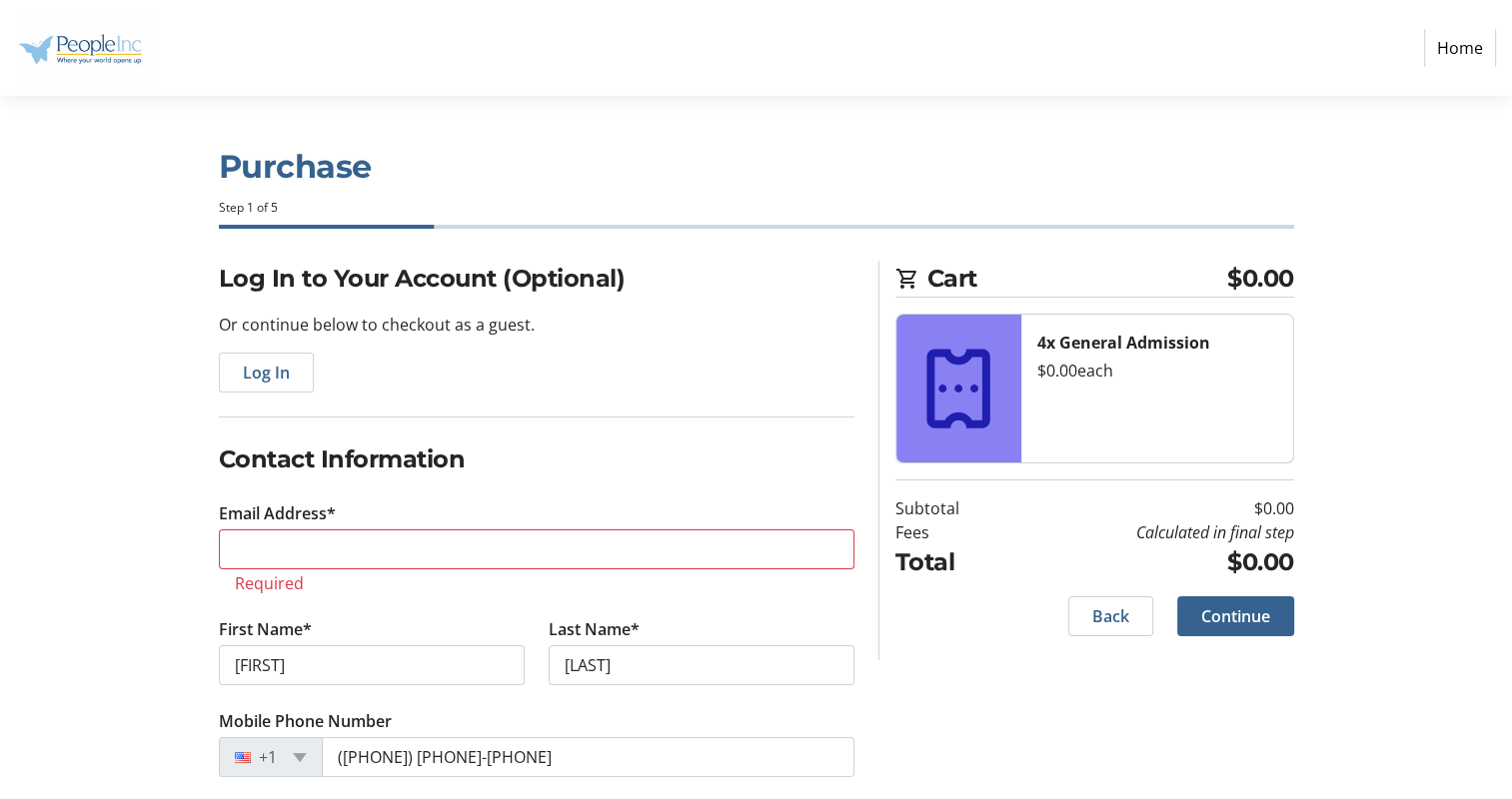 click on "First Name* [FIRST]" 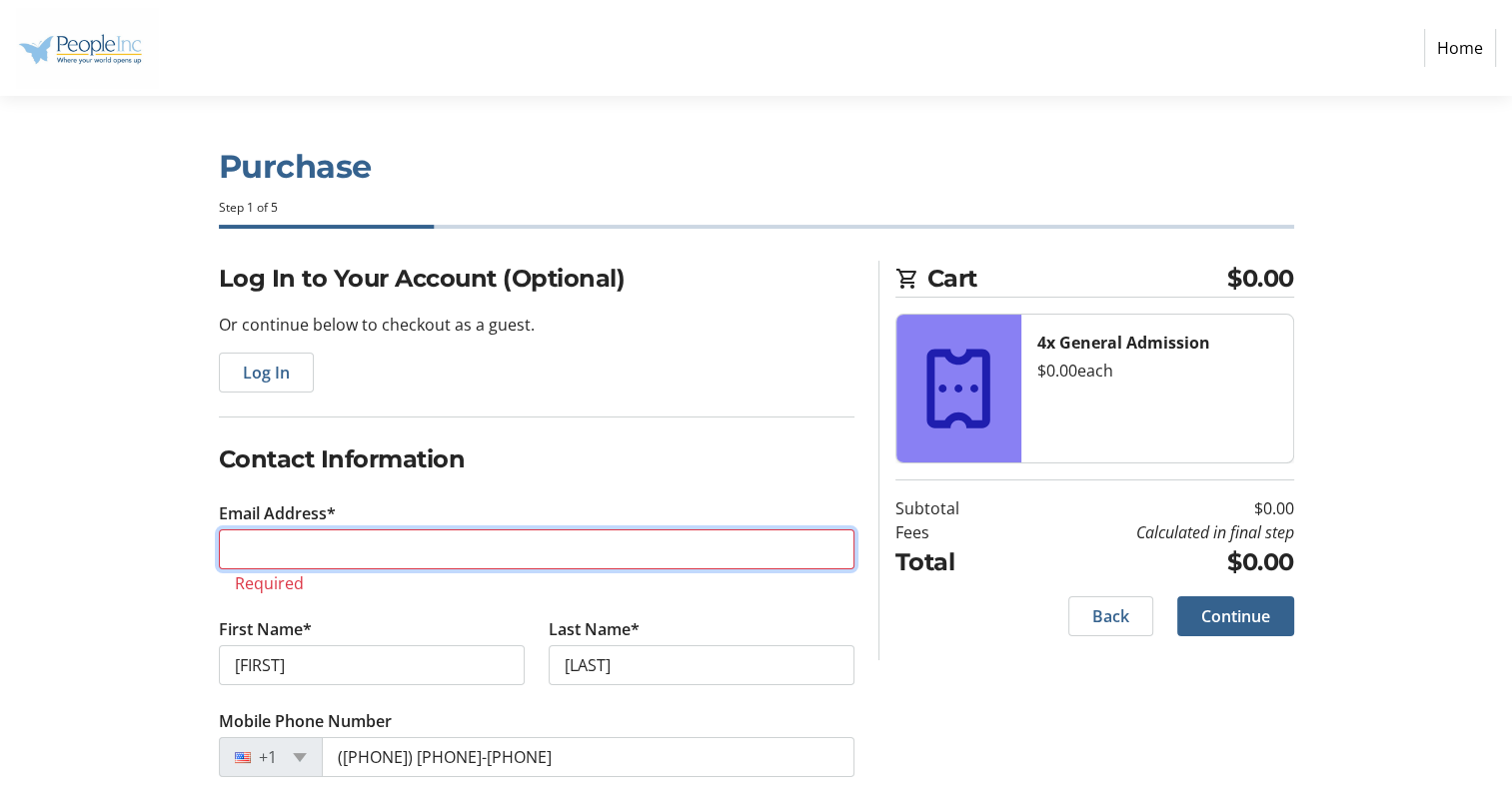 click on "Email Address*" at bounding box center [537, 549] 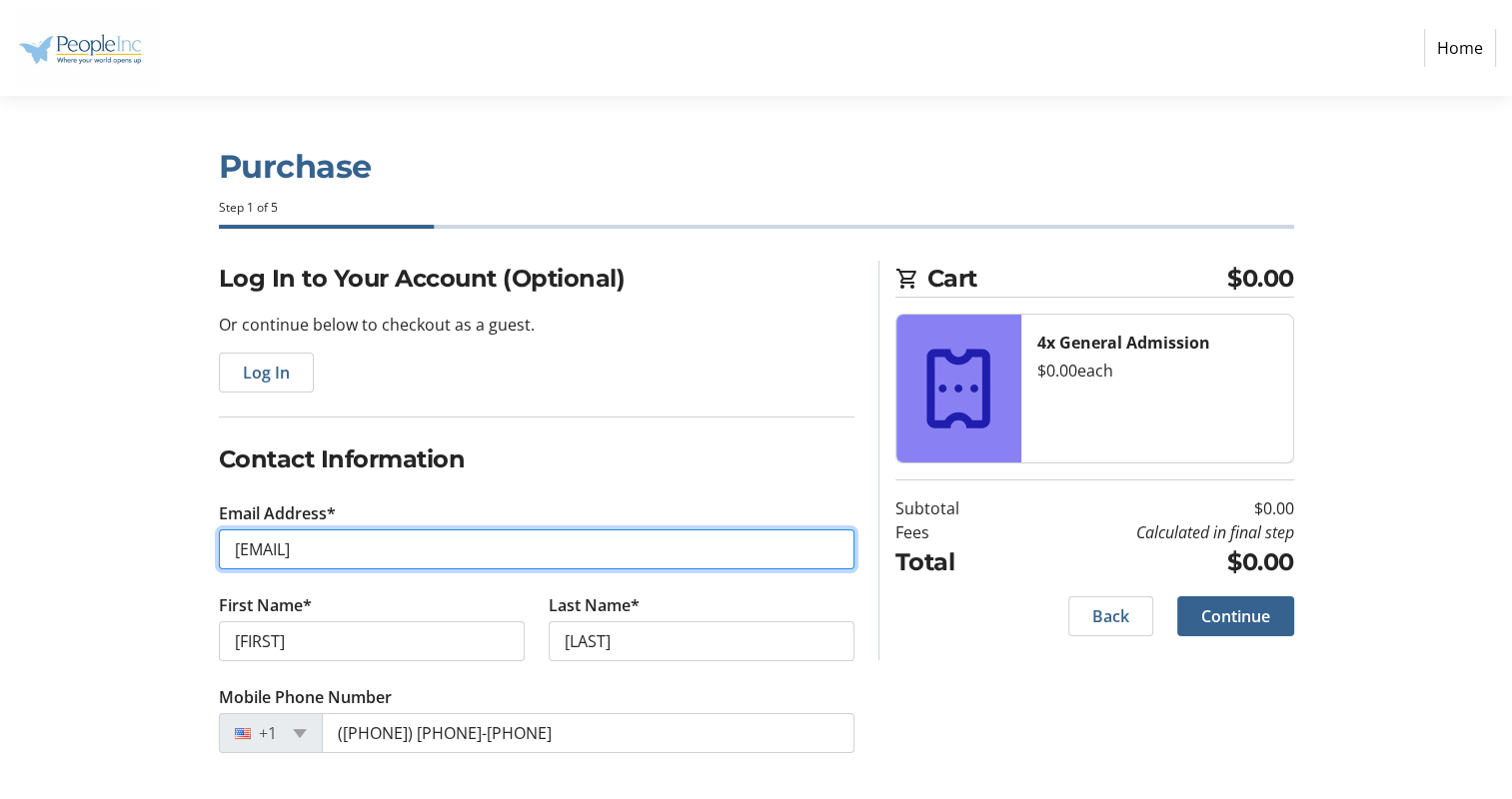 type on "[EMAIL]" 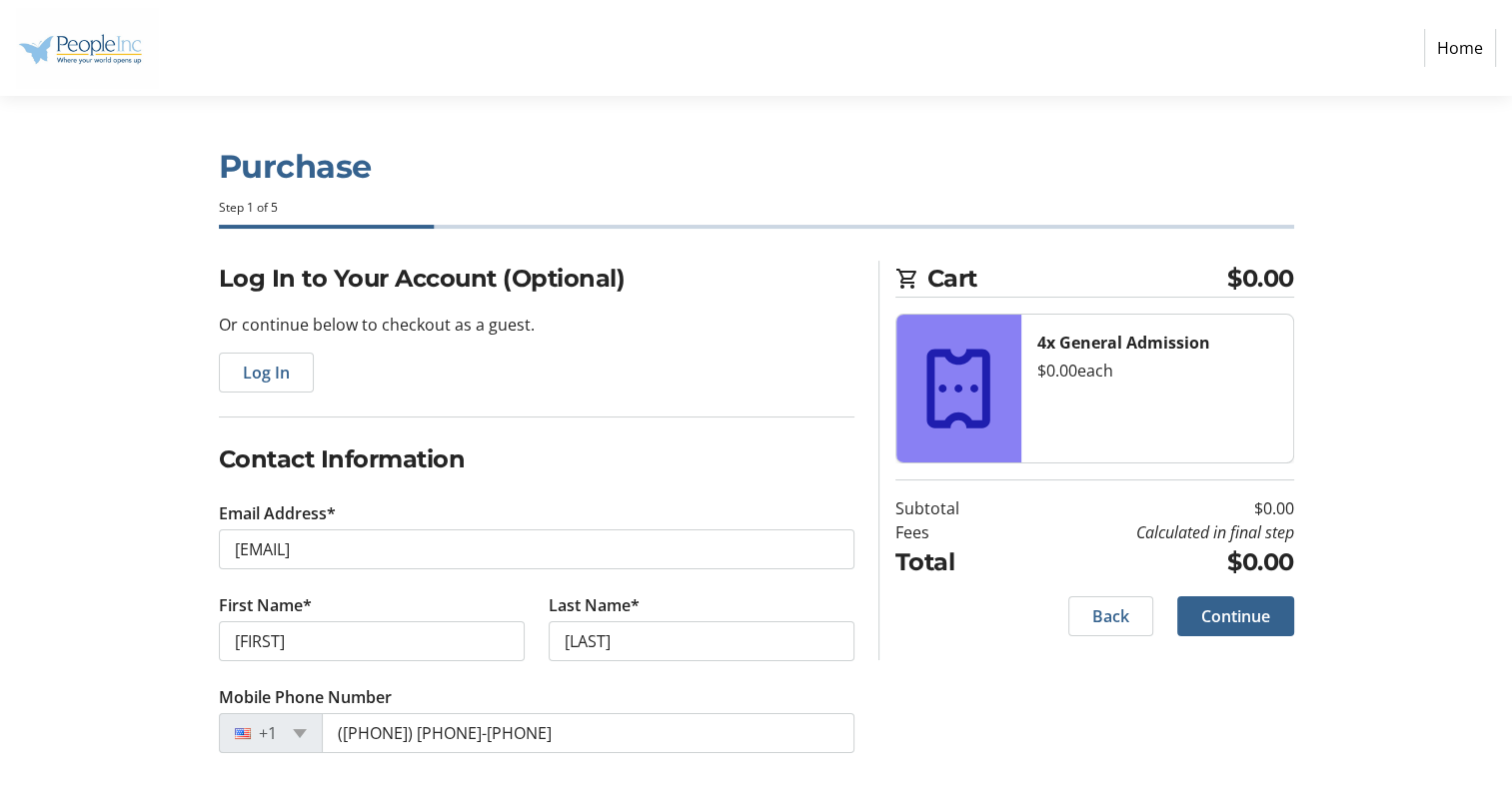 click on "Cart $0.00 4x General Admission  $0.00   each  Subtotal  $0.00  Fees  Calculated in final step  Total  $0.00   Back   Continue" 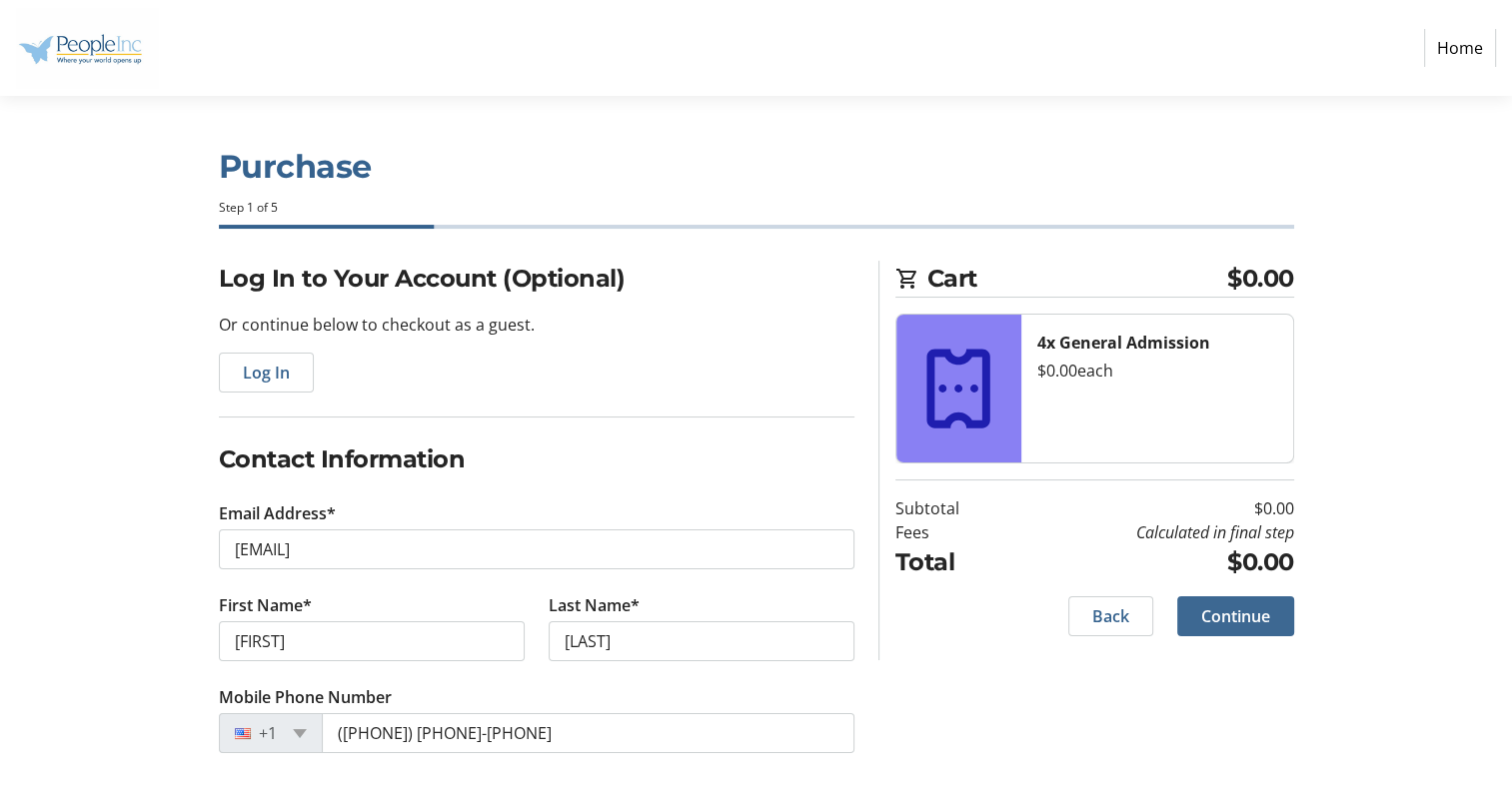 click on "Continue" 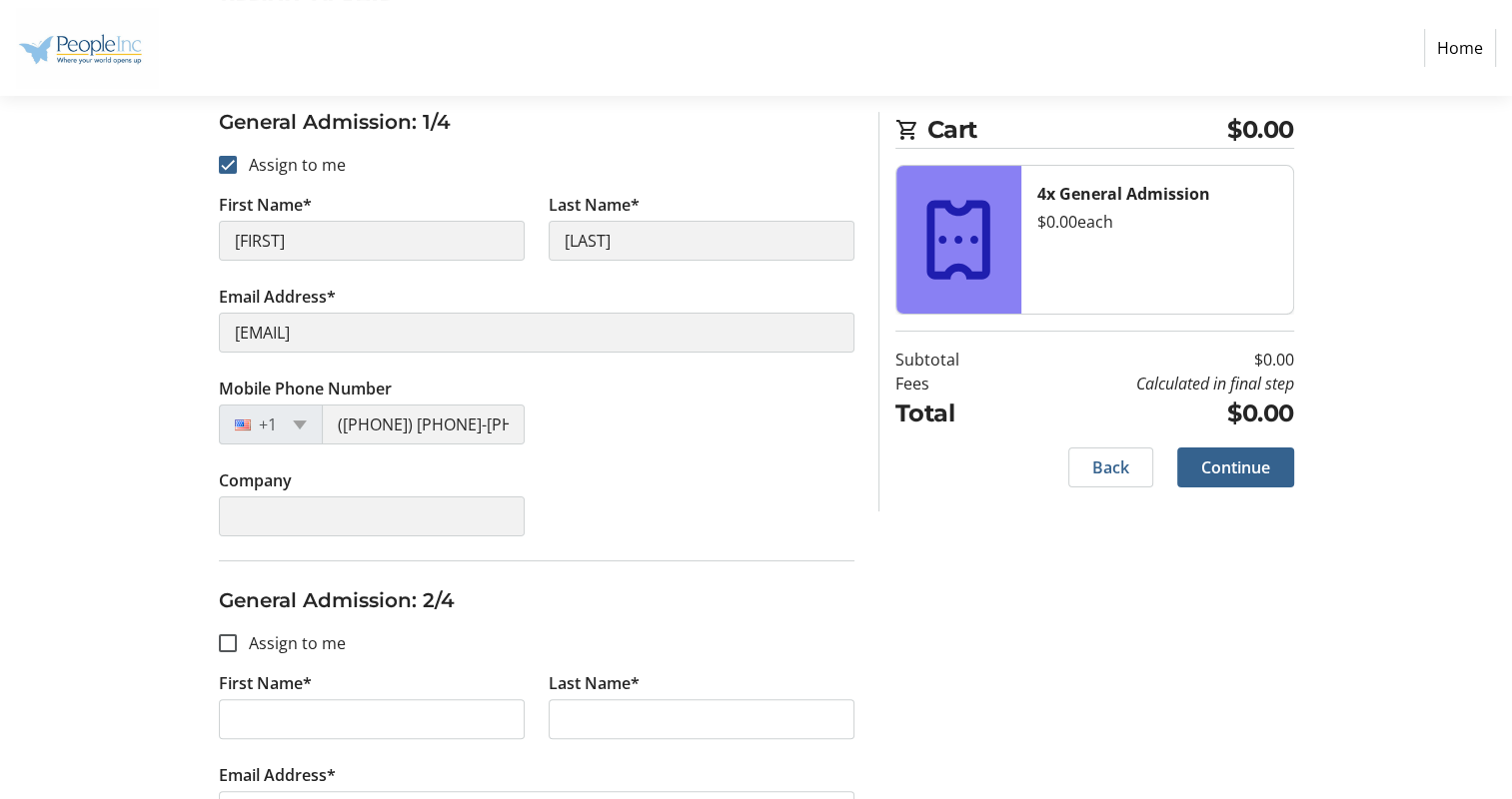 scroll, scrollTop: 300, scrollLeft: 0, axis: vertical 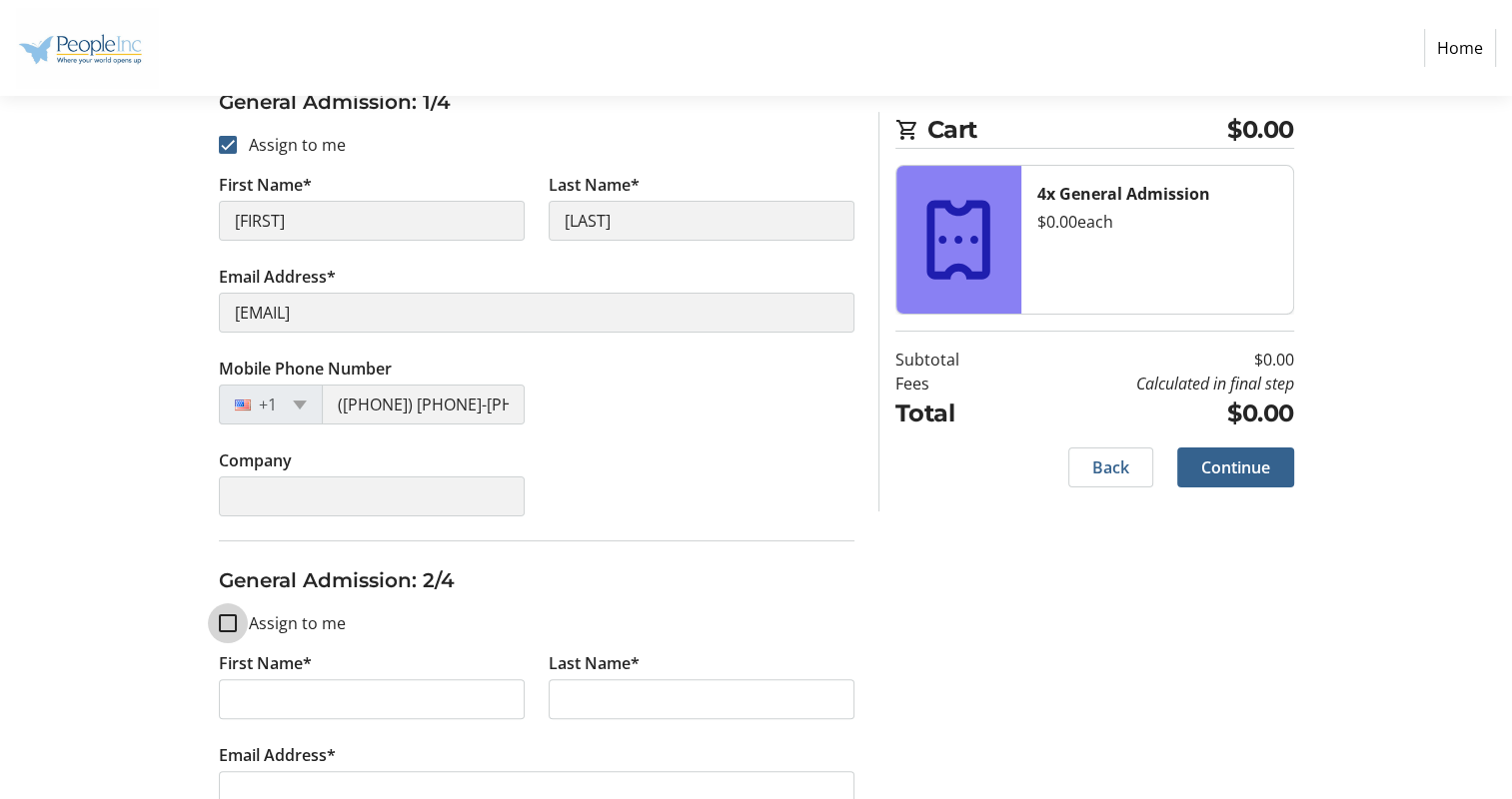 click on "Assign to me" at bounding box center [228, 623] 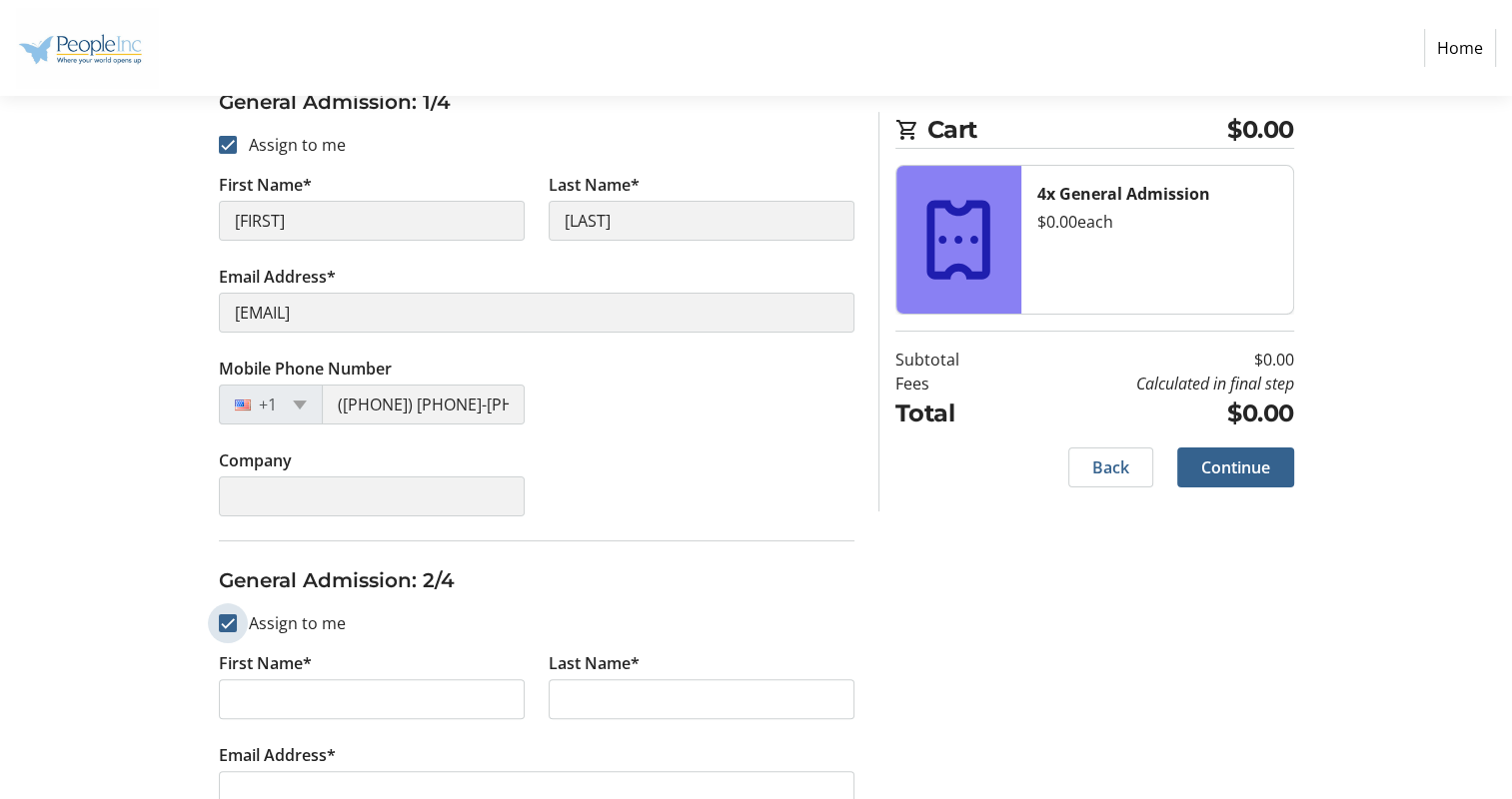 checkbox on "true" 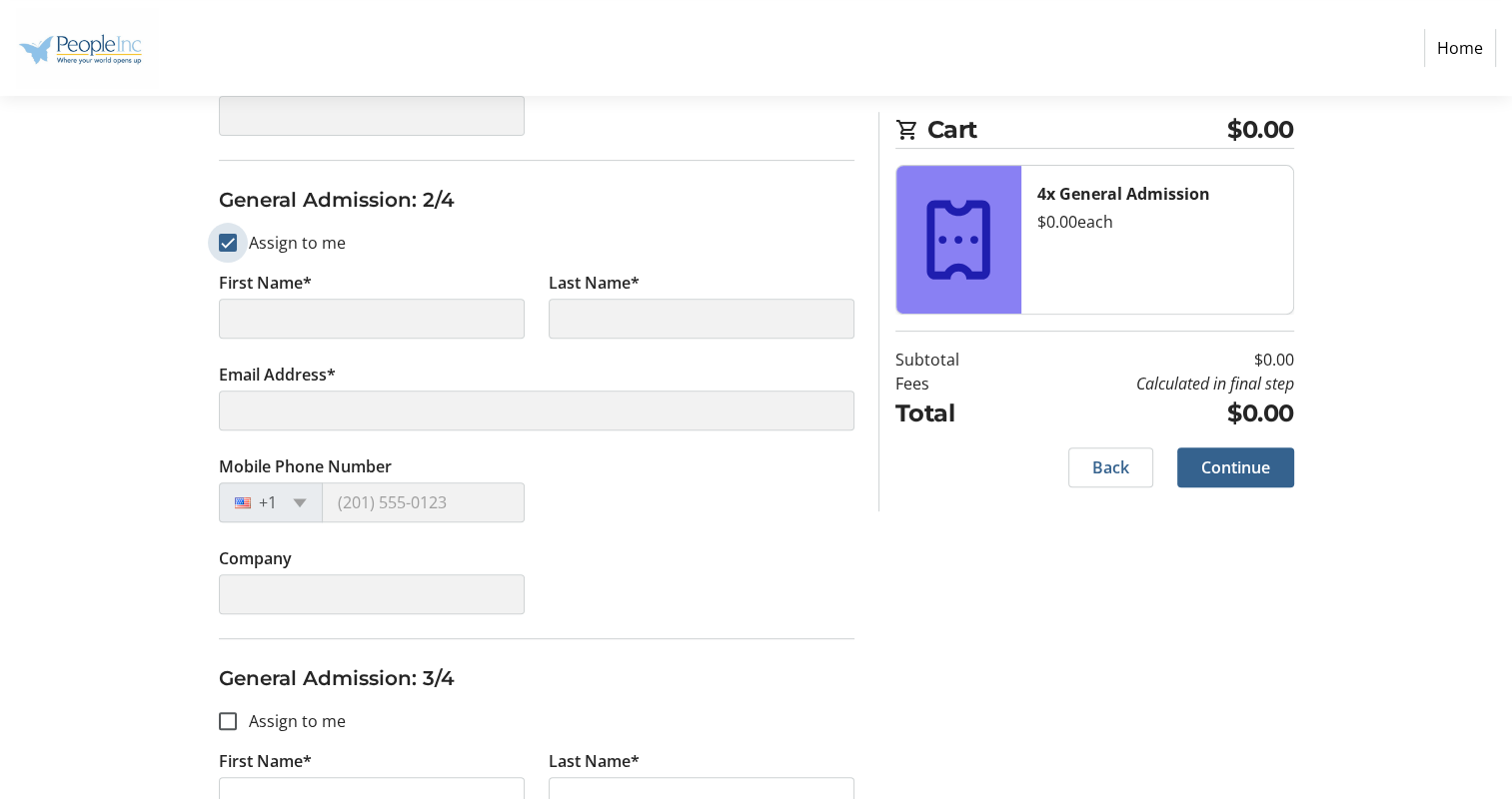 scroll, scrollTop: 699, scrollLeft: 0, axis: vertical 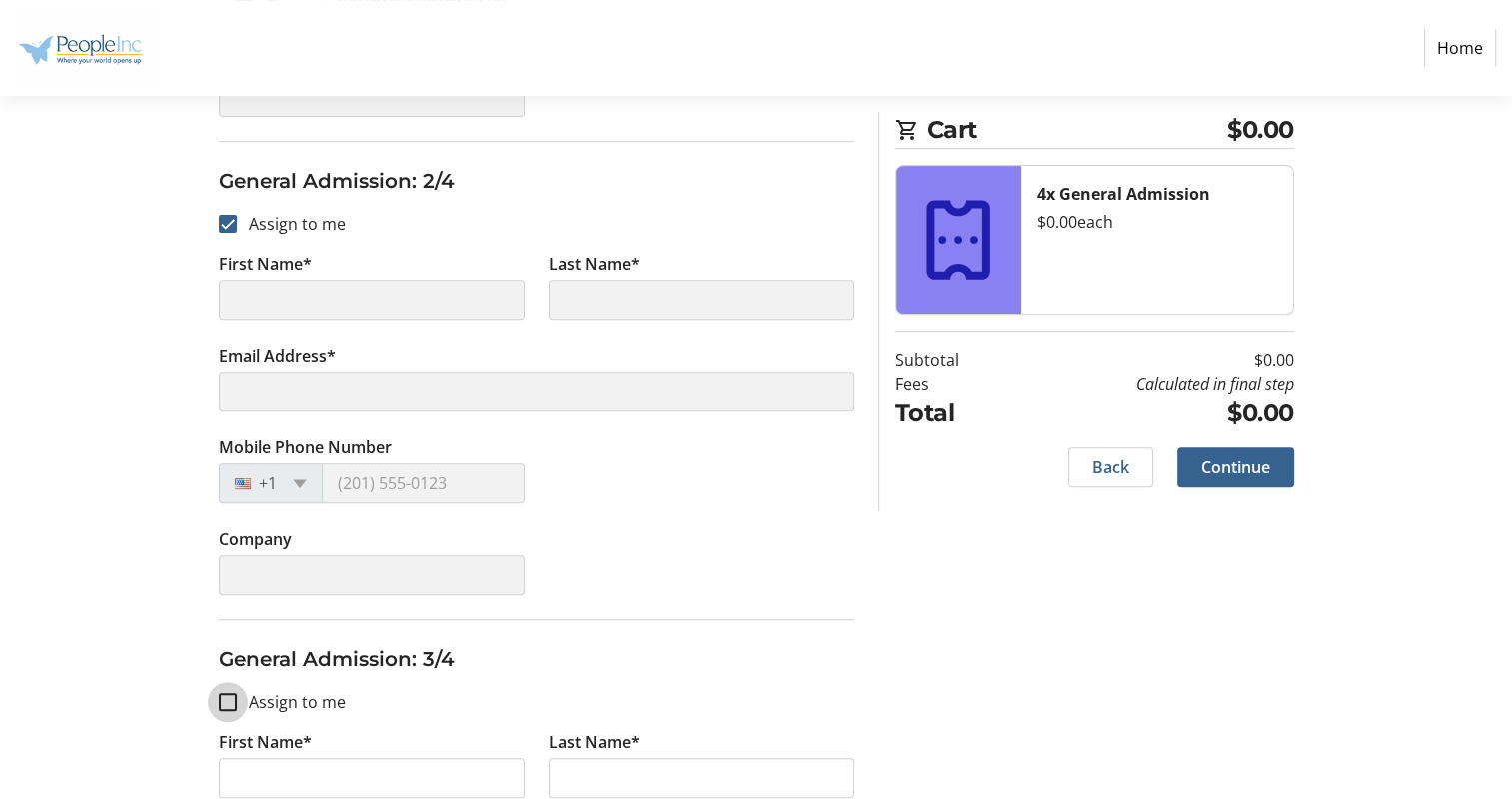 click on "Assign to me" at bounding box center (228, 702) 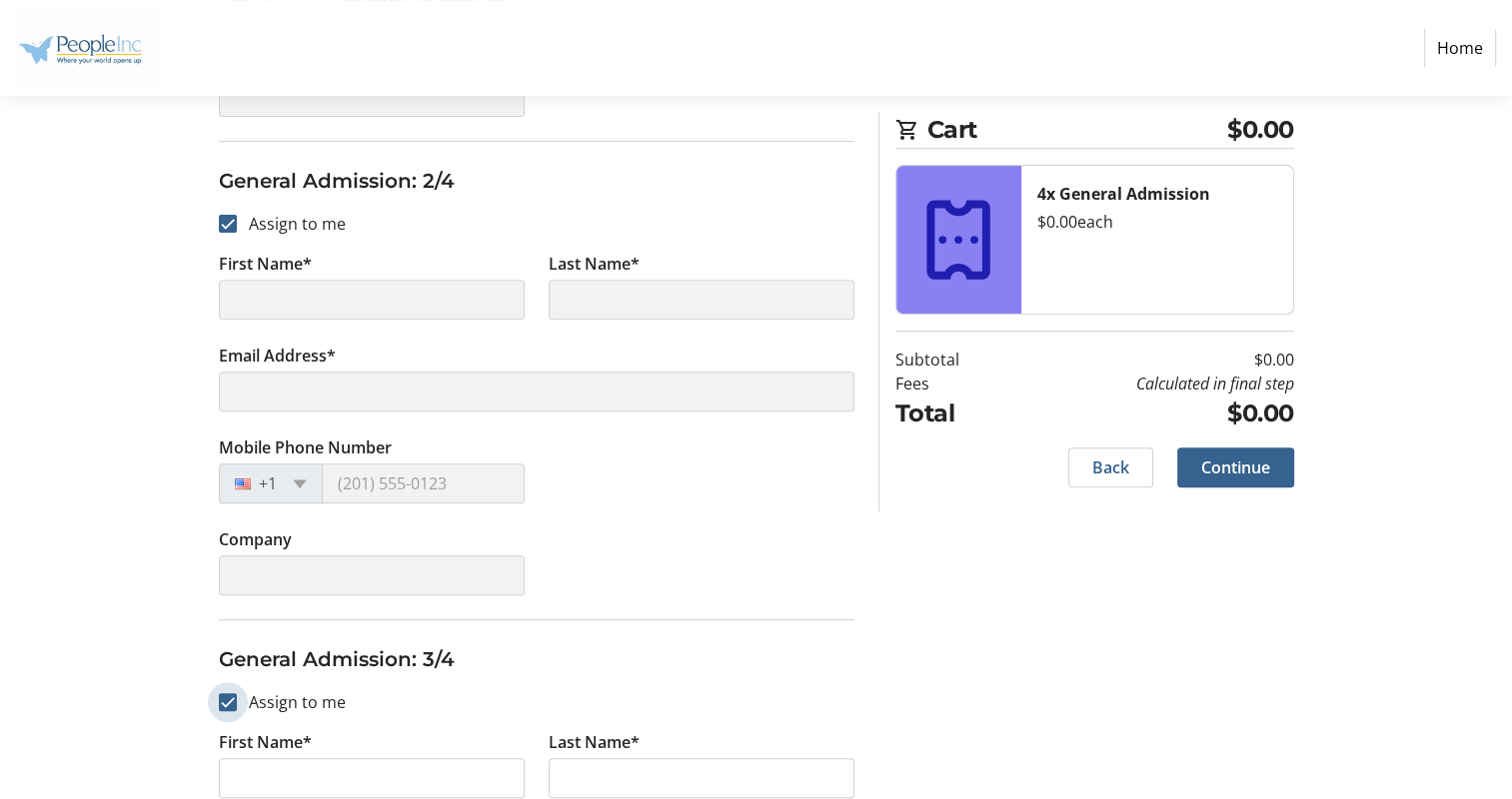 checkbox on "true" 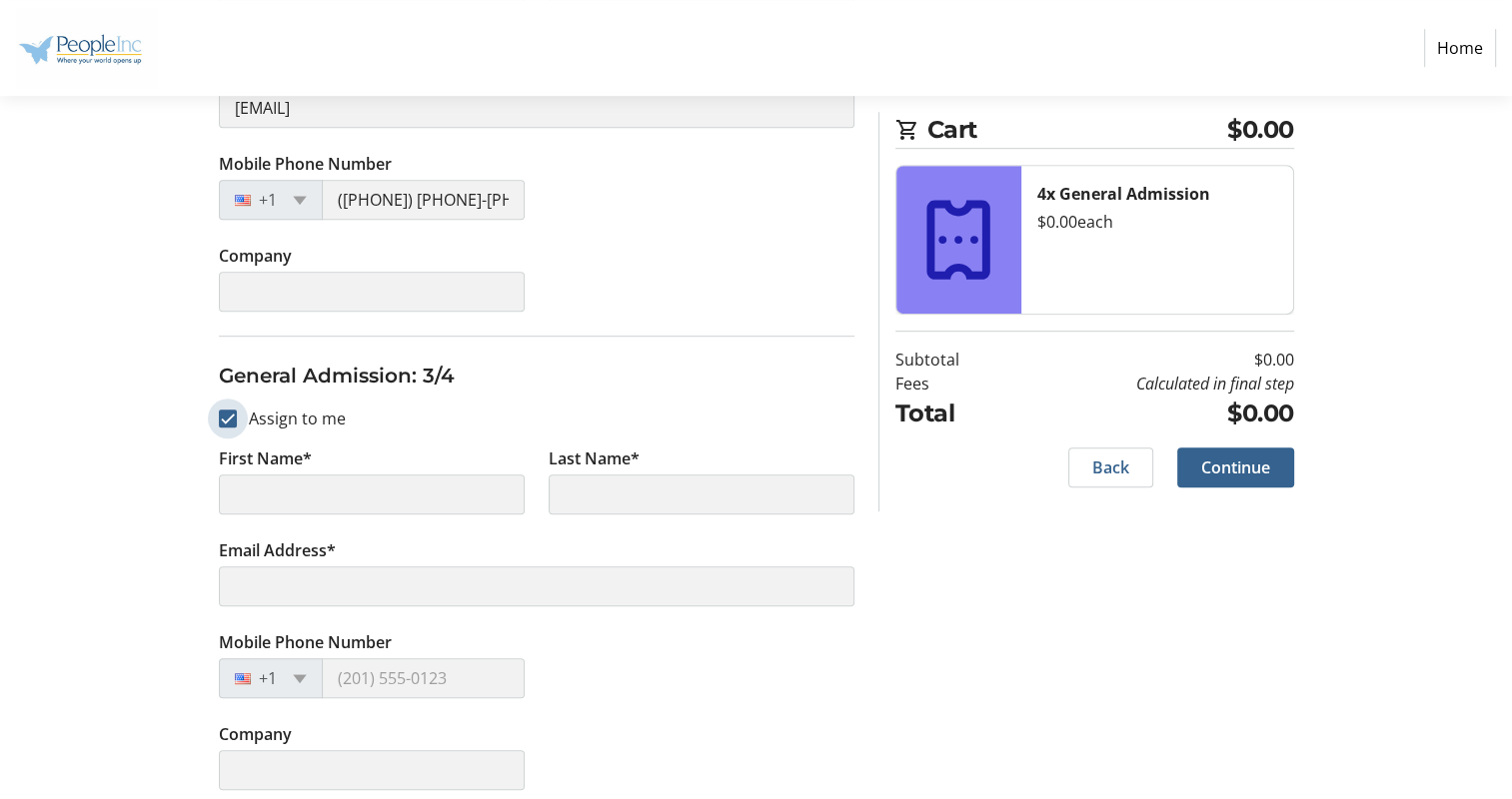 scroll, scrollTop: 1099, scrollLeft: 0, axis: vertical 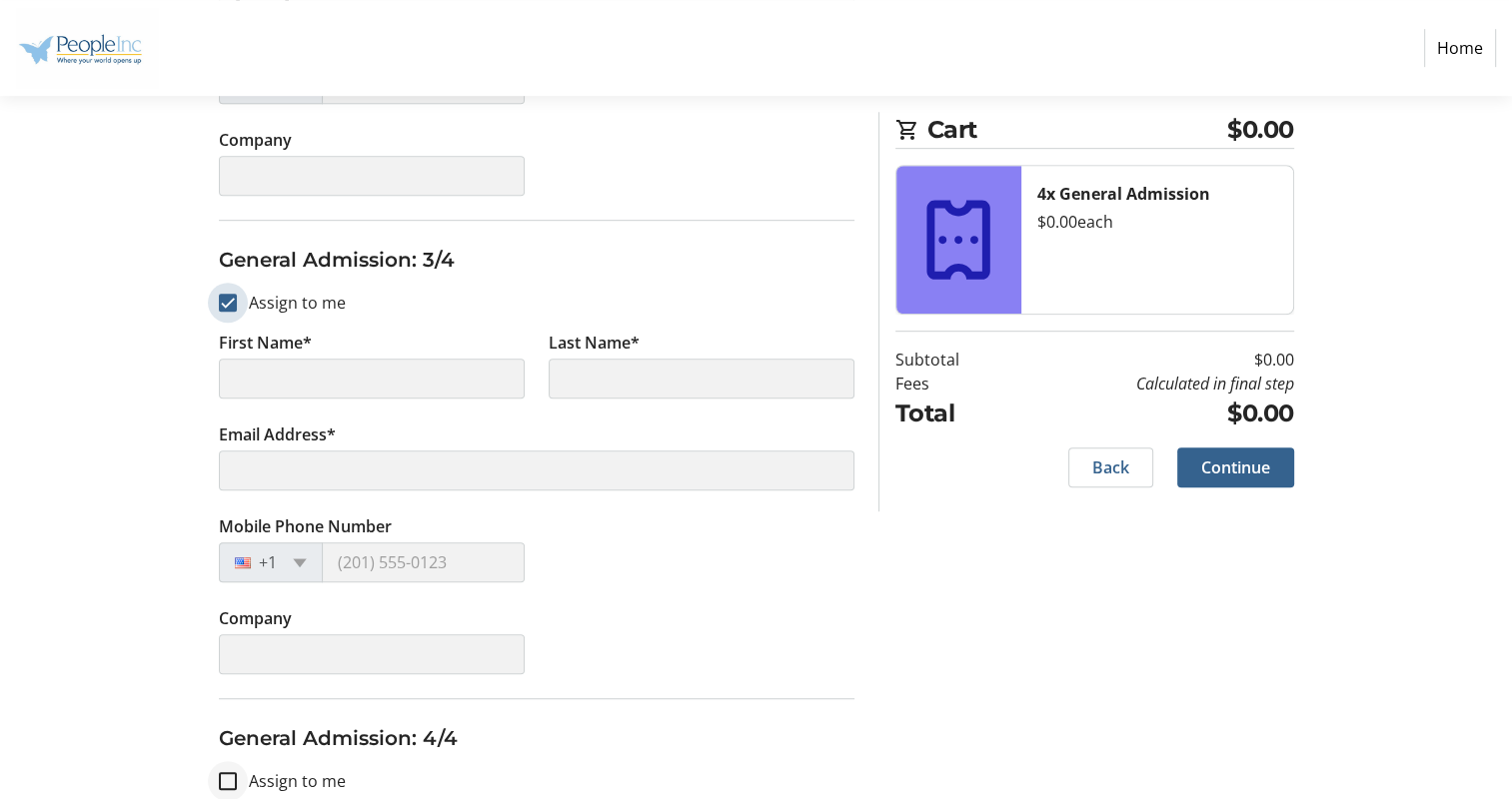 type on "[FIRST]" 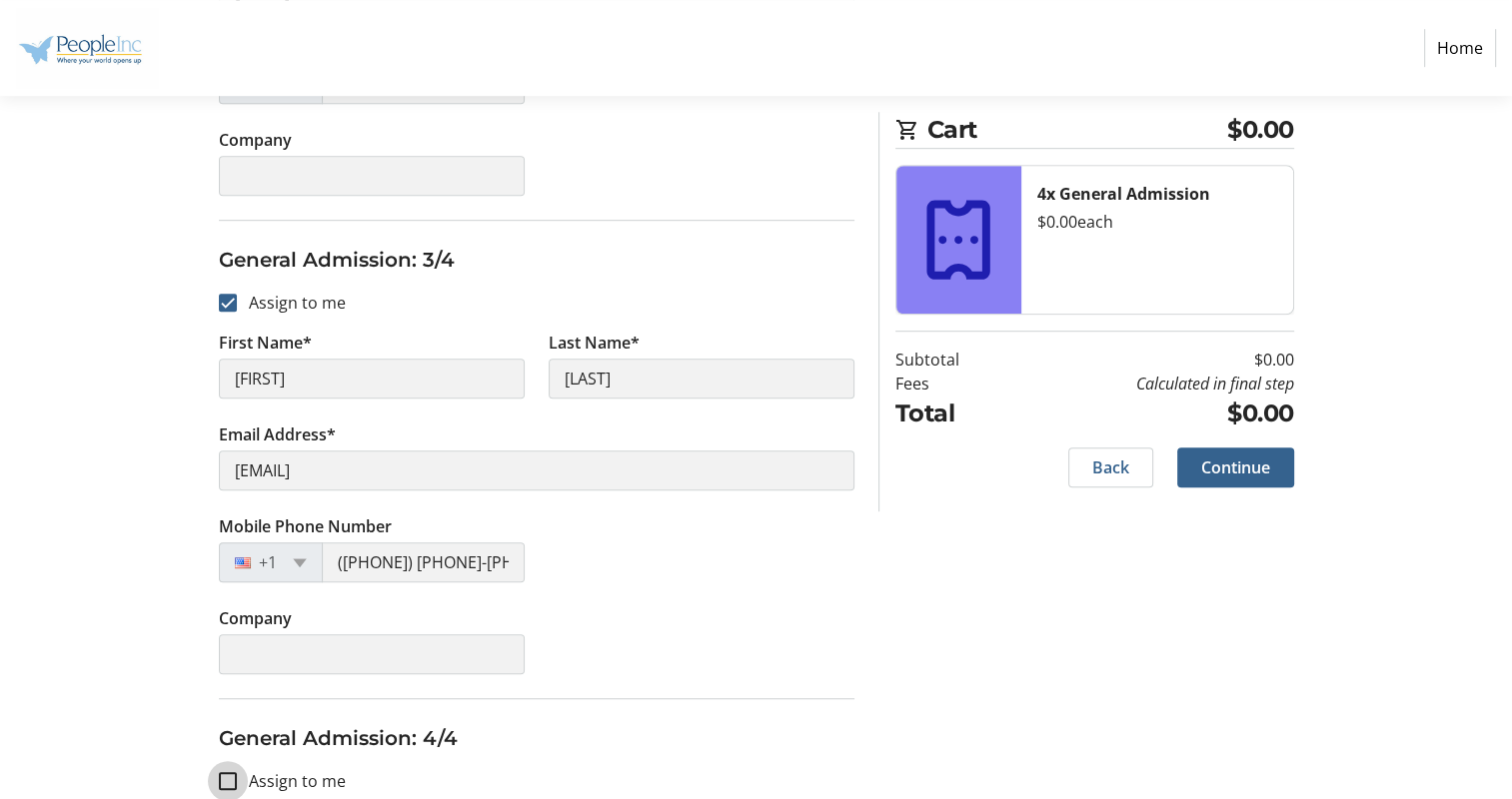 click on "Assign to me" at bounding box center [228, 781] 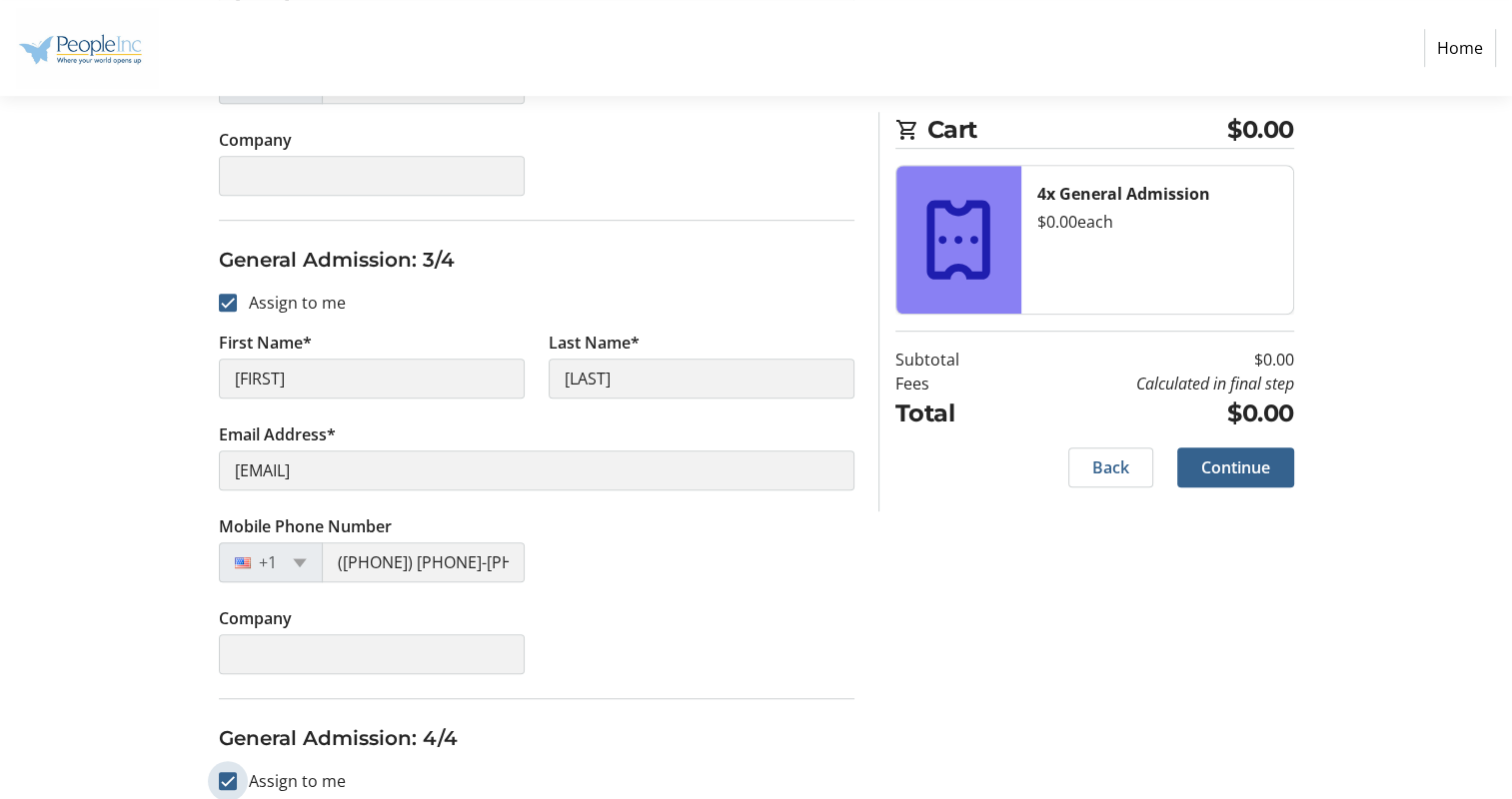checkbox on "true" 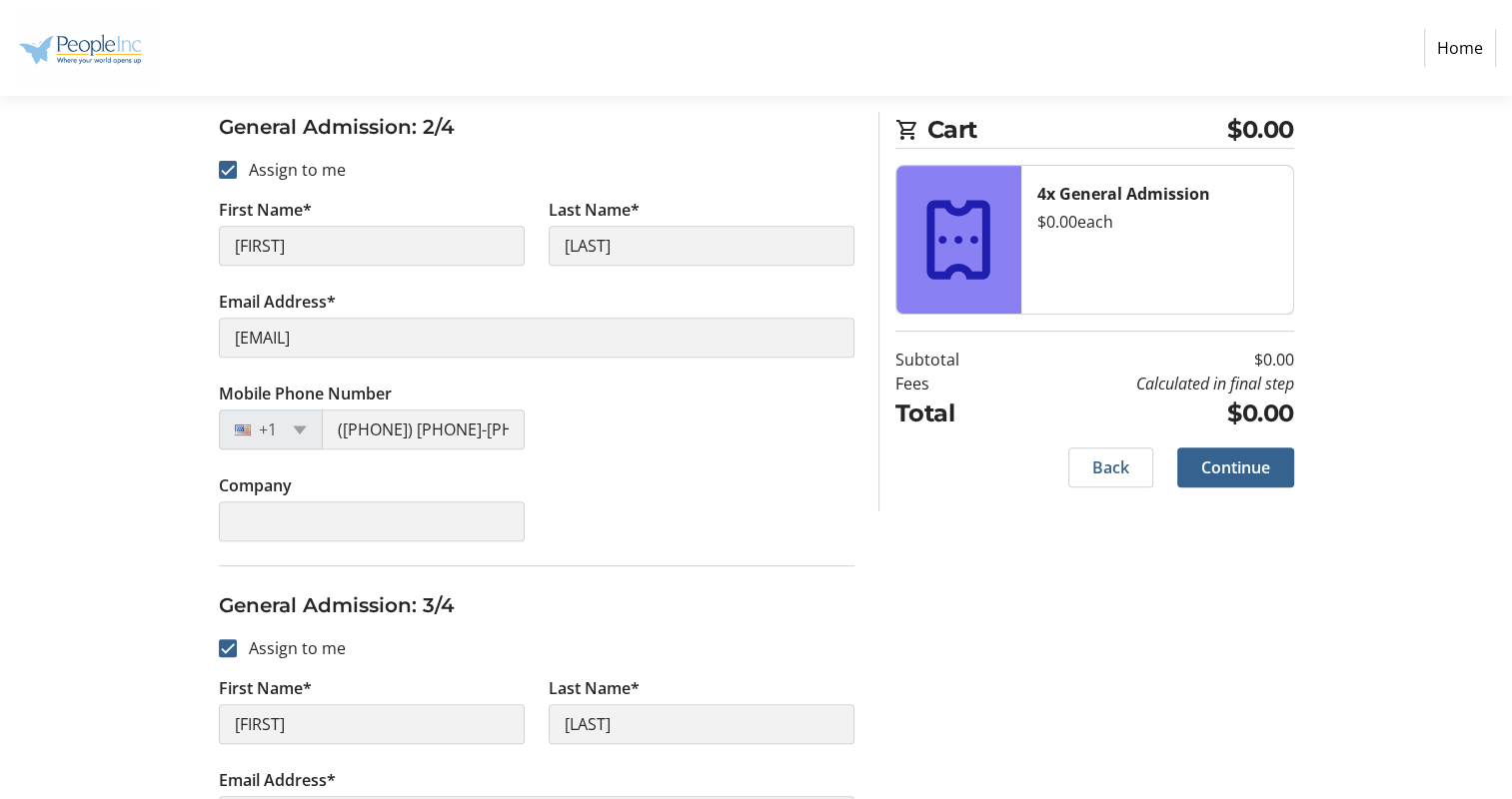 scroll, scrollTop: 200, scrollLeft: 0, axis: vertical 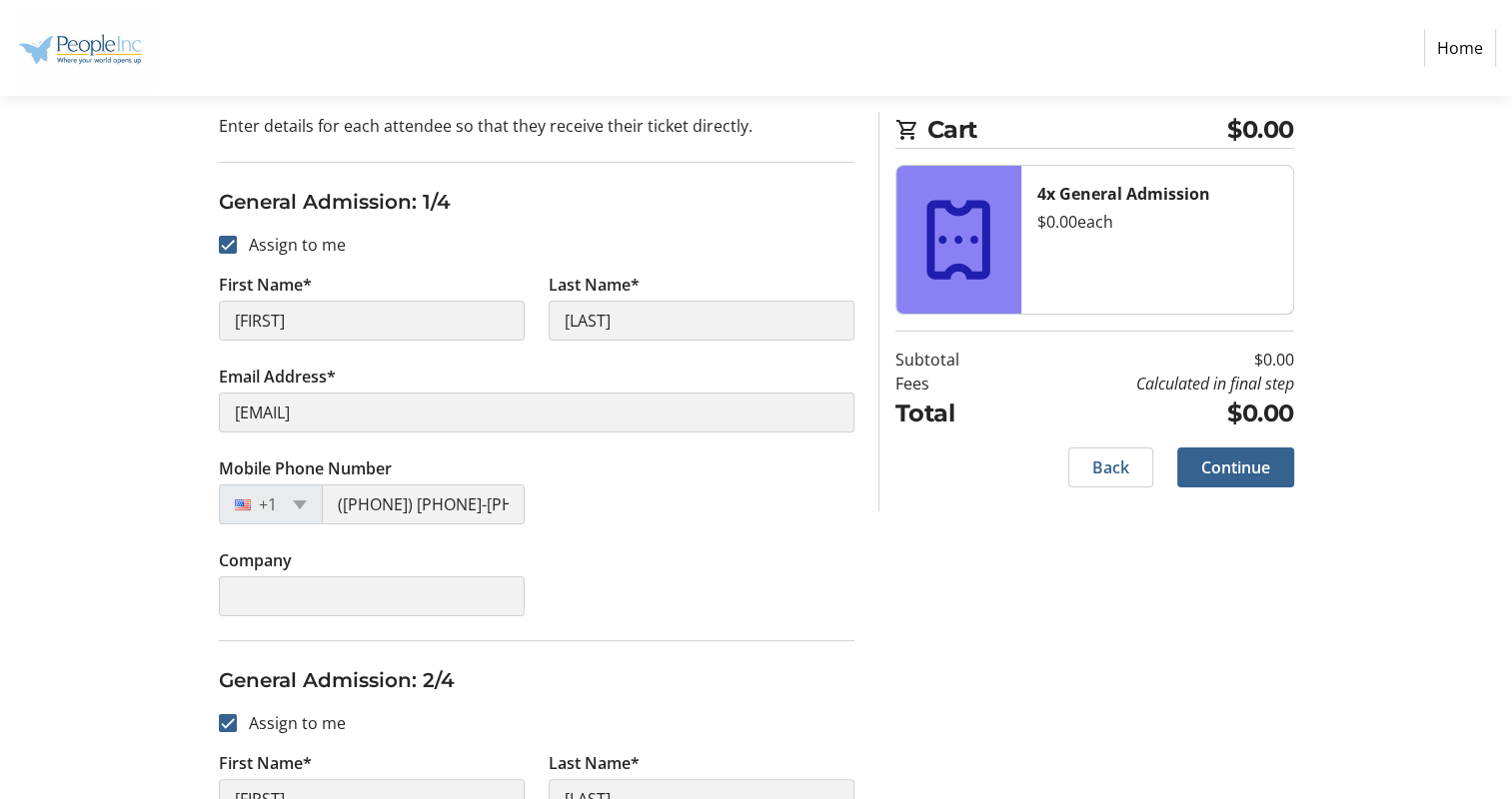 type on "[FIRST]" 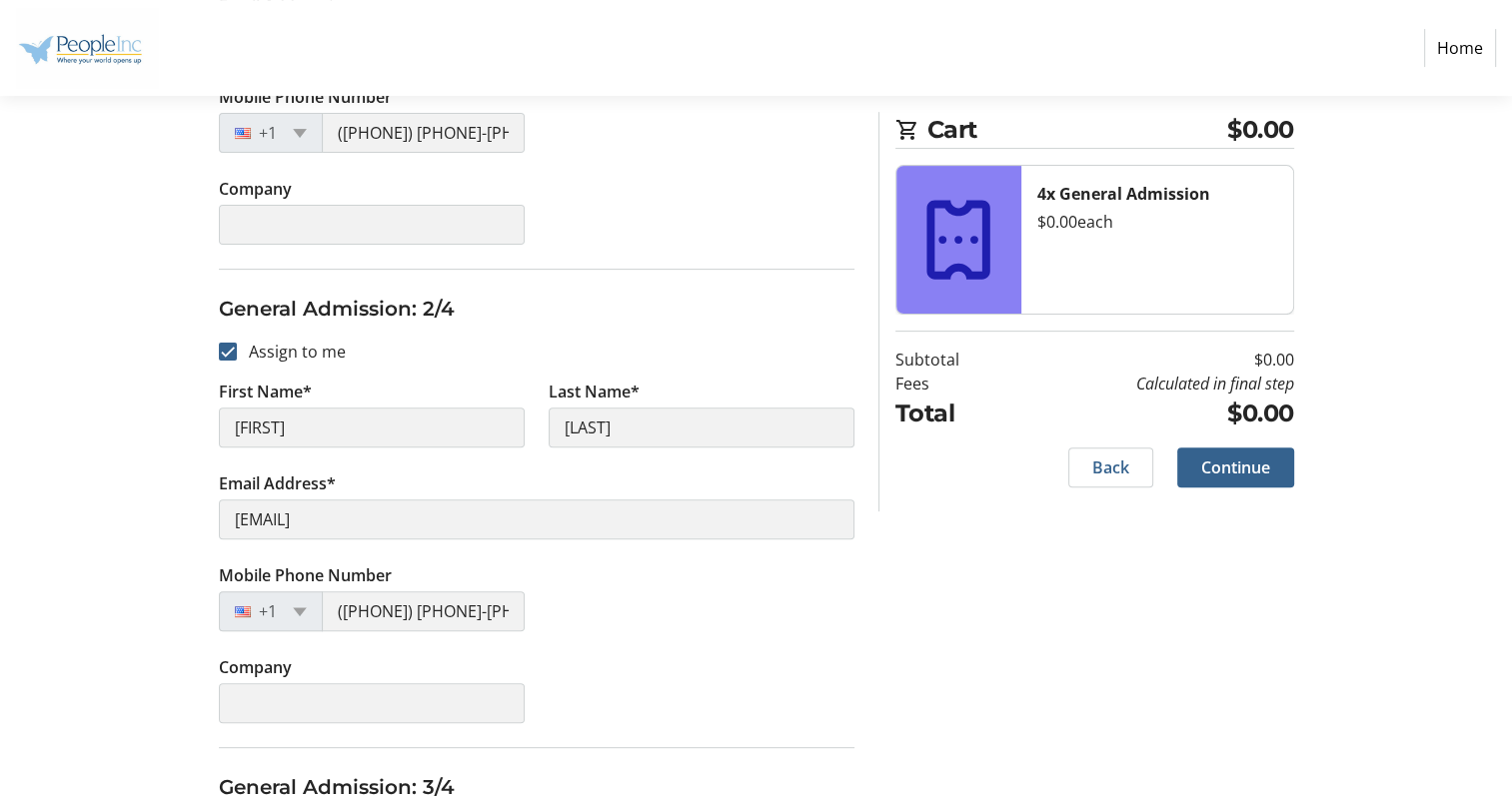 scroll, scrollTop: 0, scrollLeft: 0, axis: both 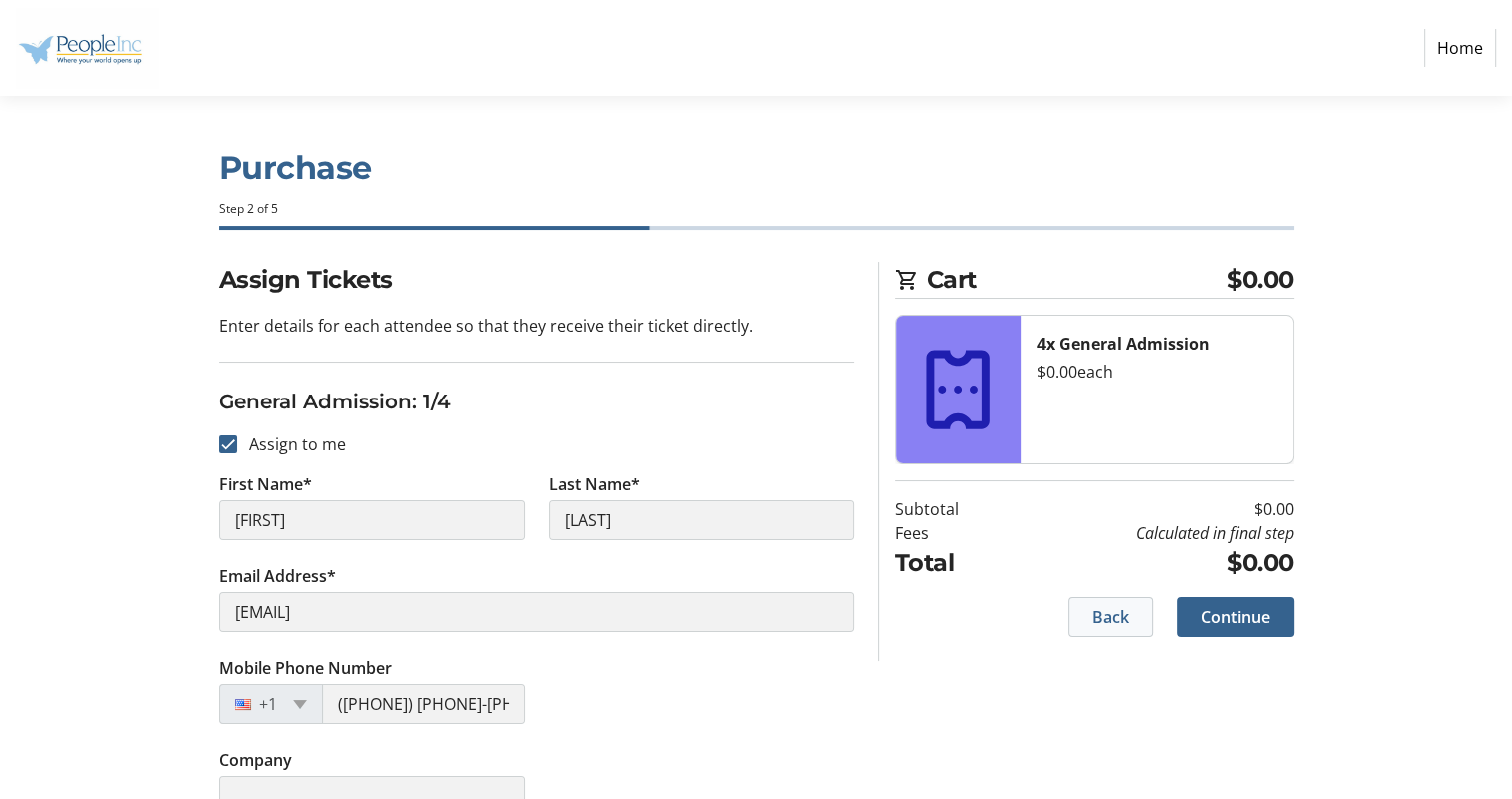 click 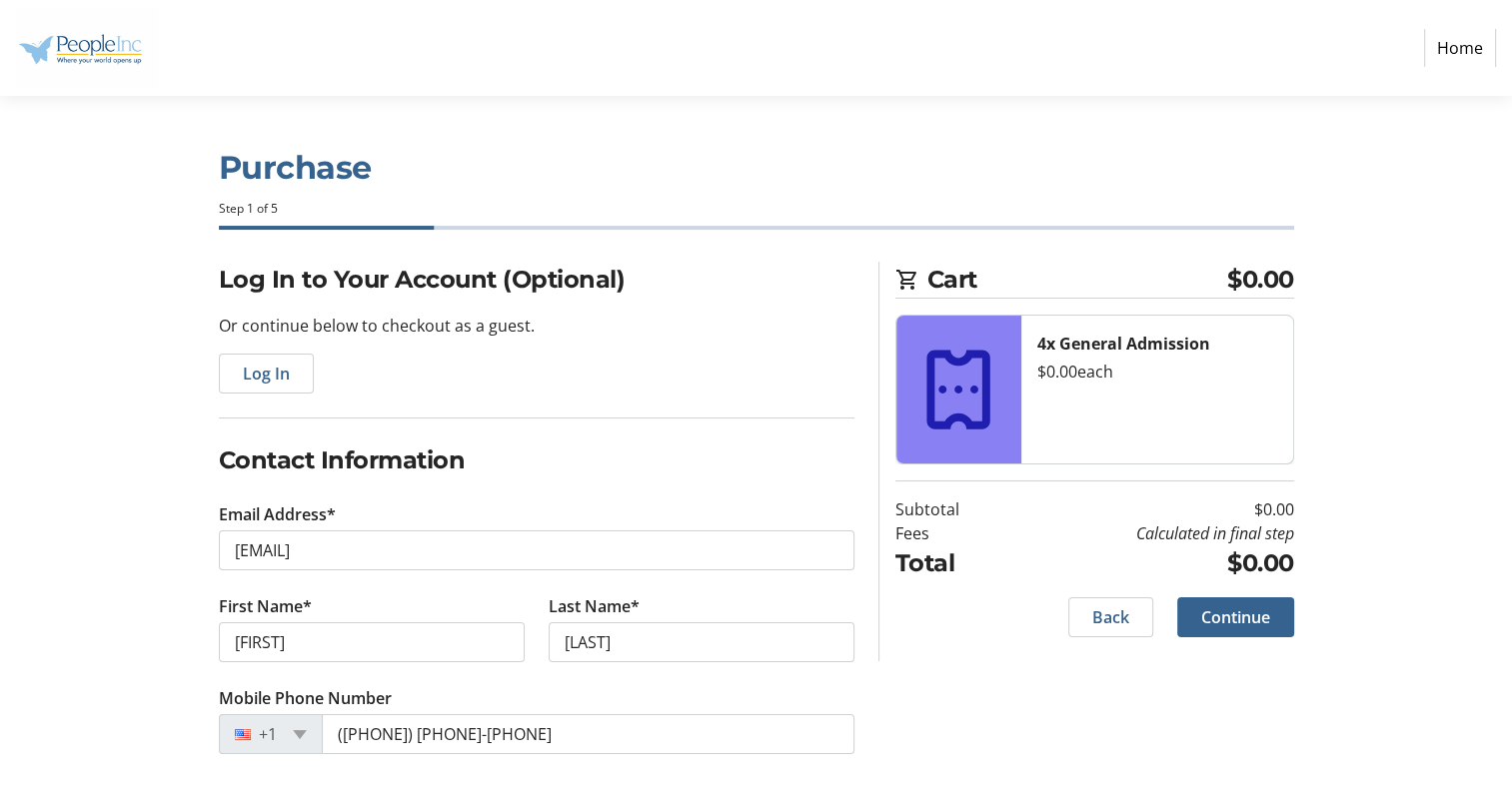 scroll, scrollTop: 1, scrollLeft: 0, axis: vertical 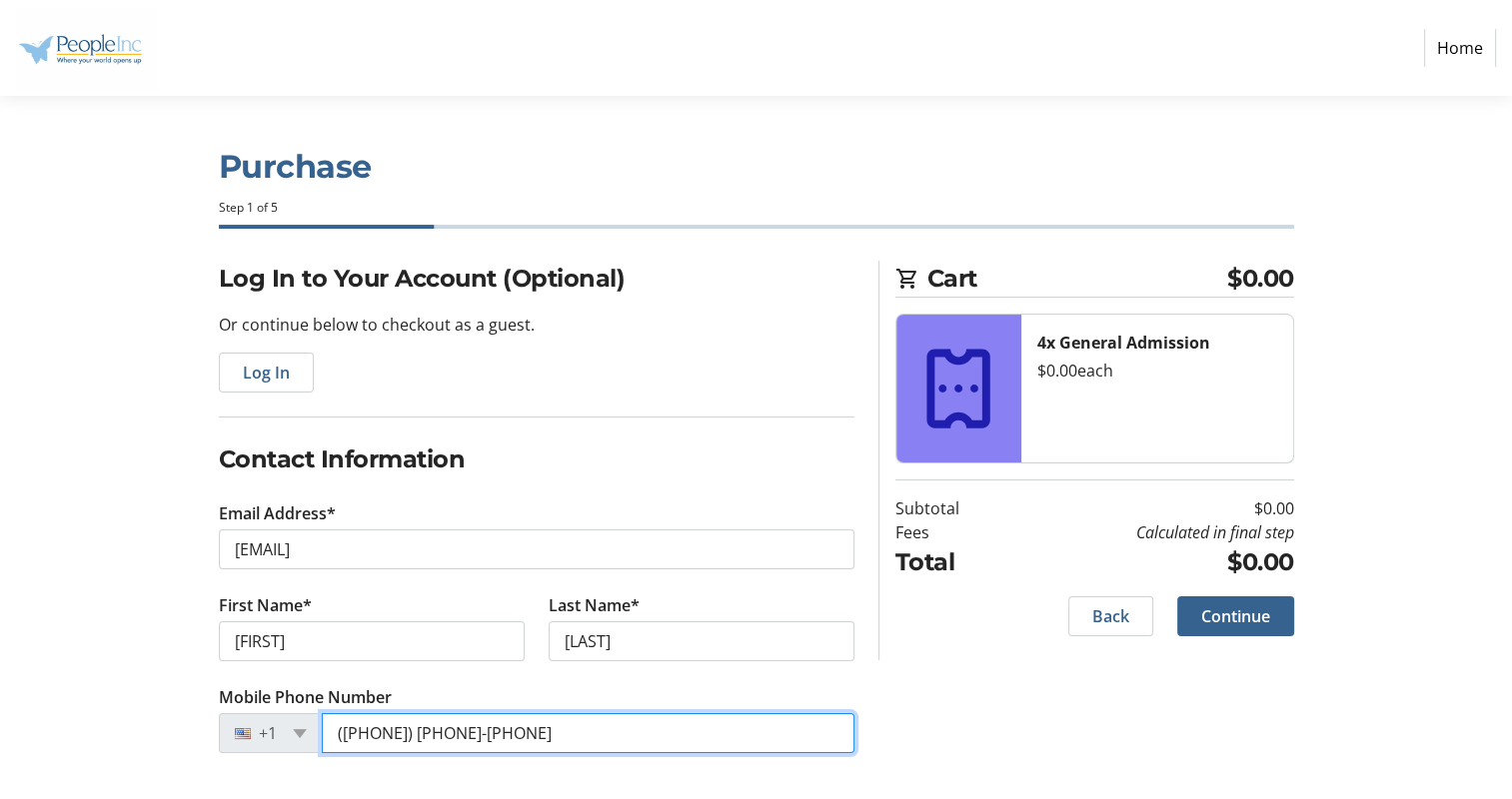 click on "([PHONE]) [PHONE]-[PHONE]" at bounding box center [588, 733] 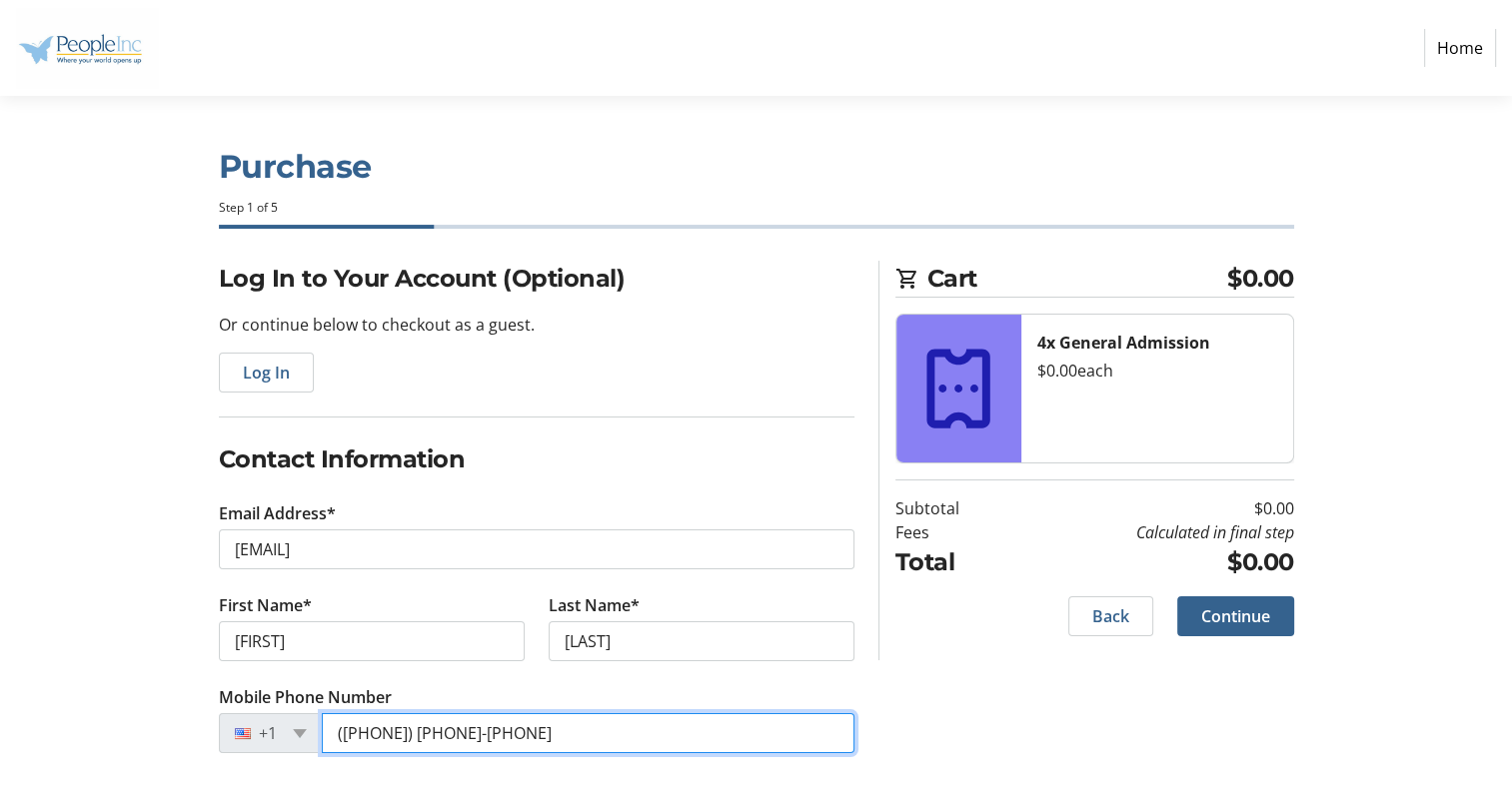 drag, startPoint x: 484, startPoint y: 733, endPoint x: 378, endPoint y: 735, distance: 106.01887 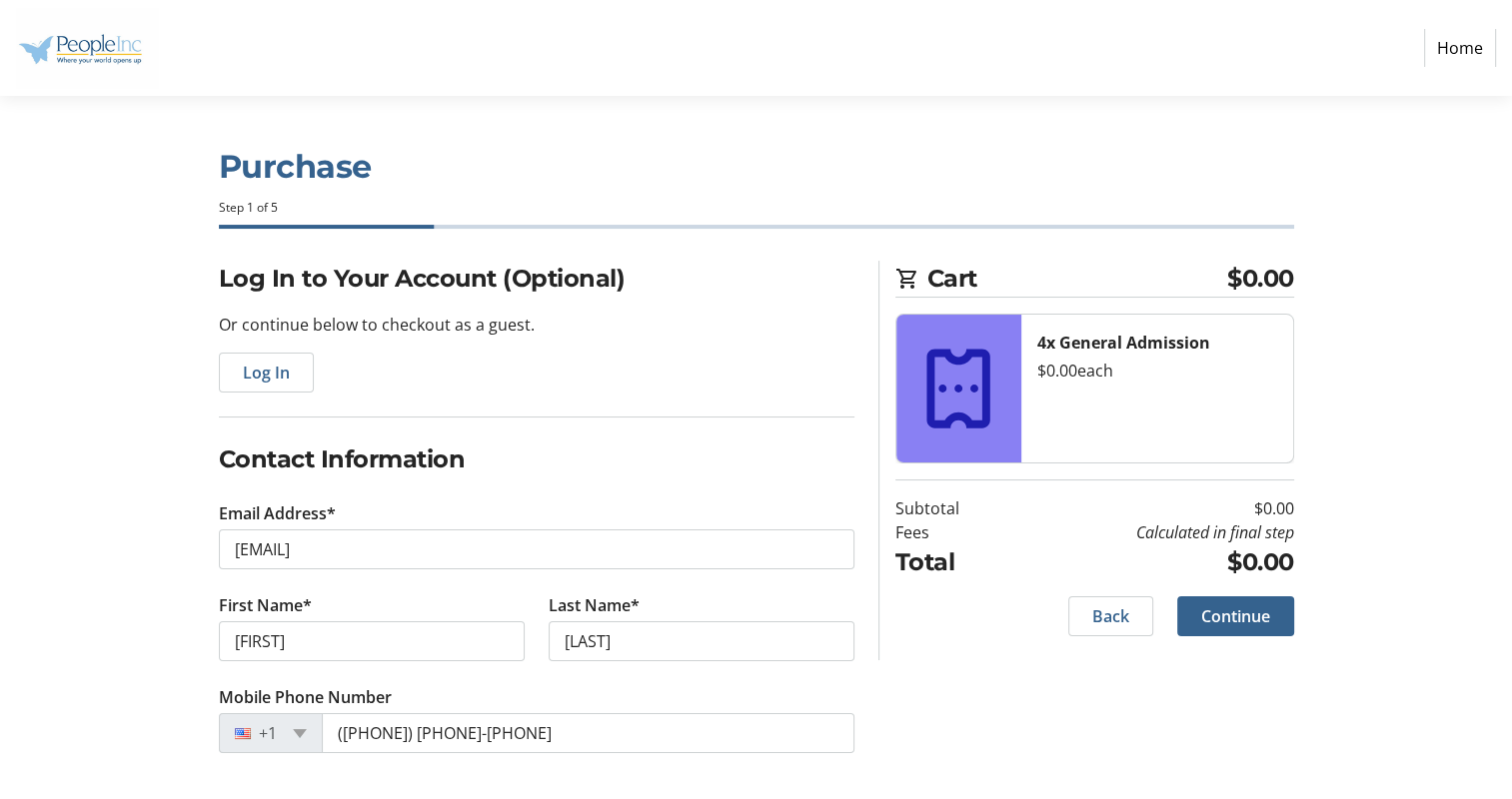 click on "Contact Information" 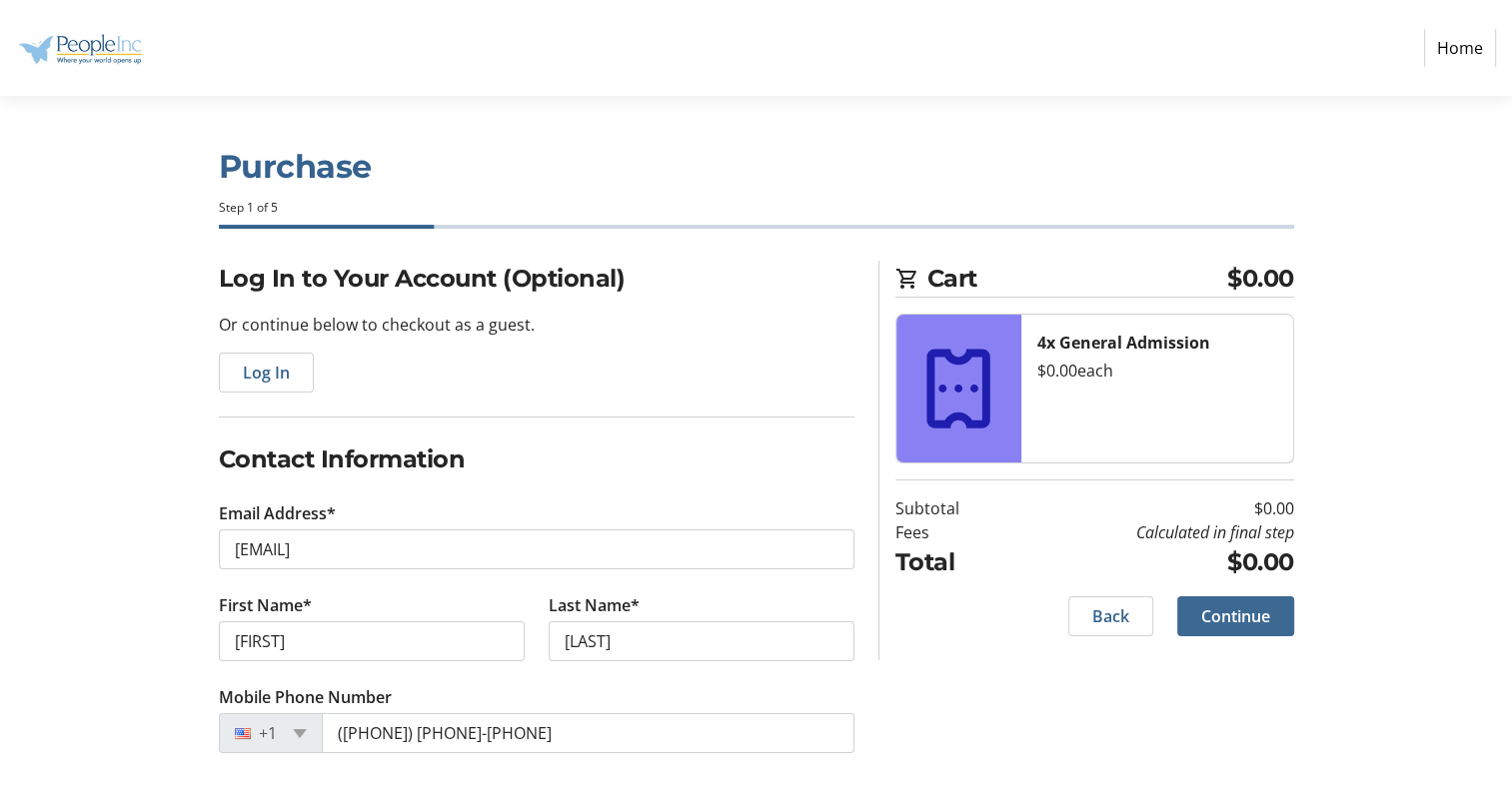 click 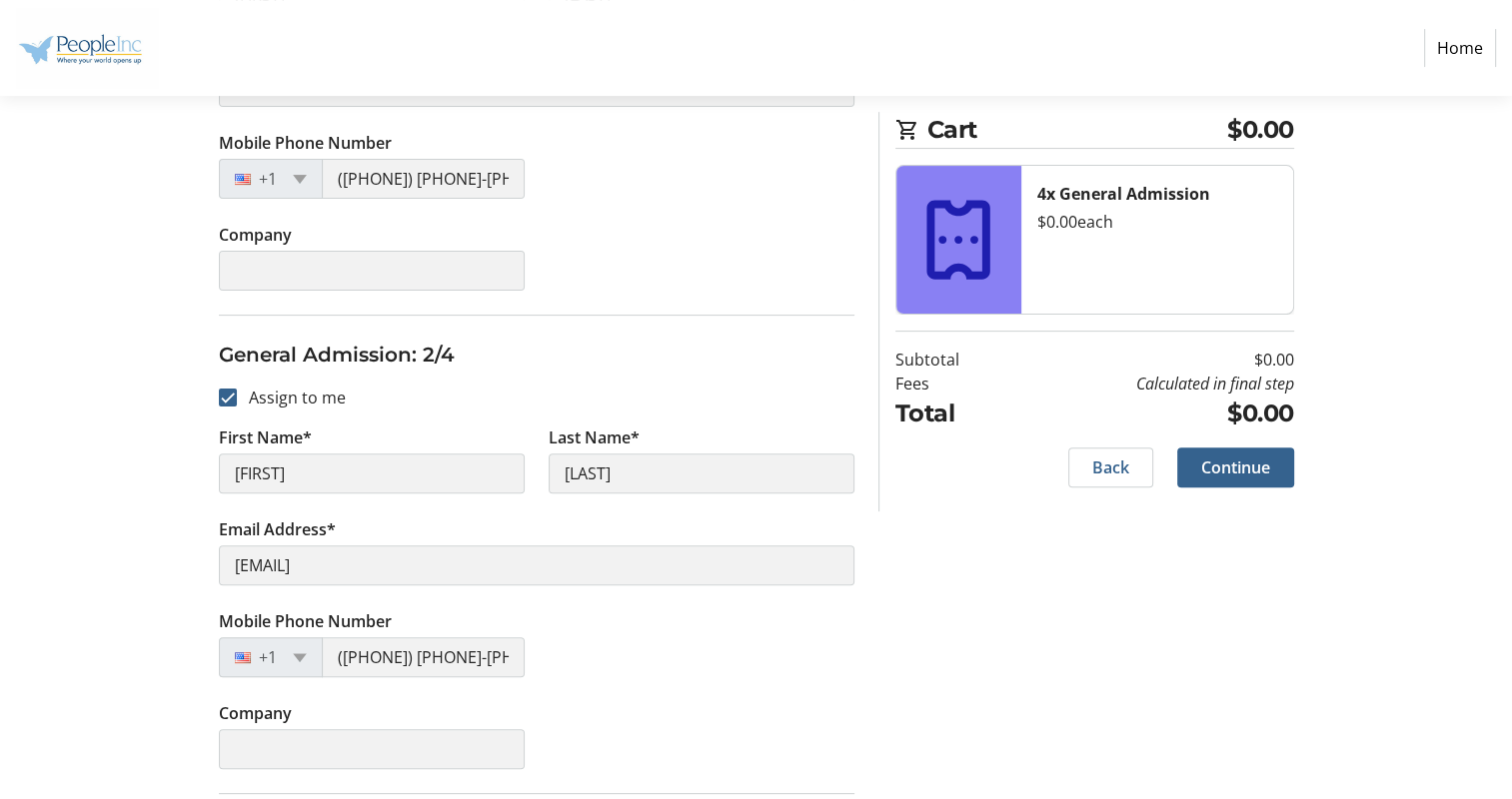 scroll, scrollTop: 699, scrollLeft: 0, axis: vertical 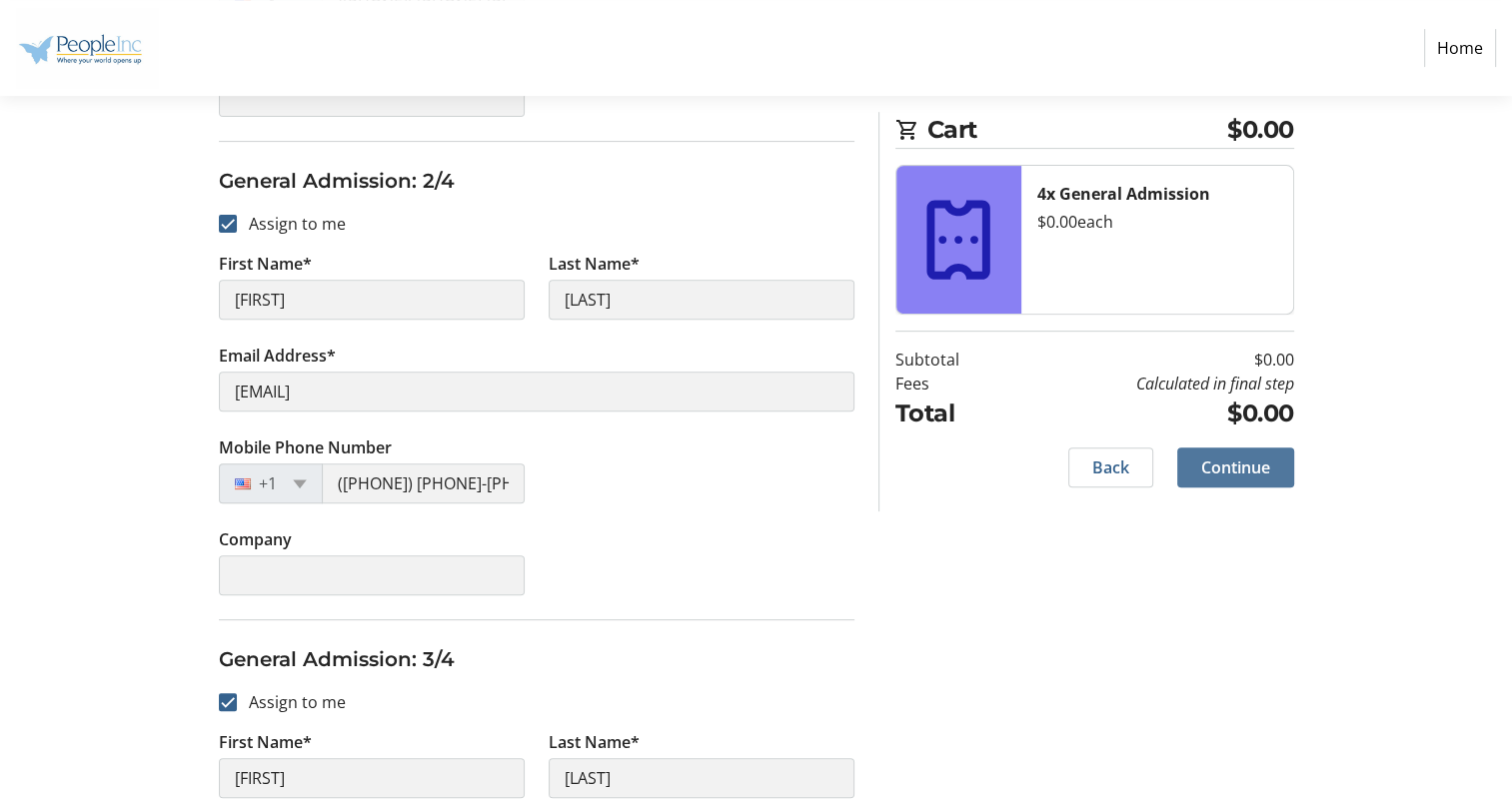 click on "Continue" 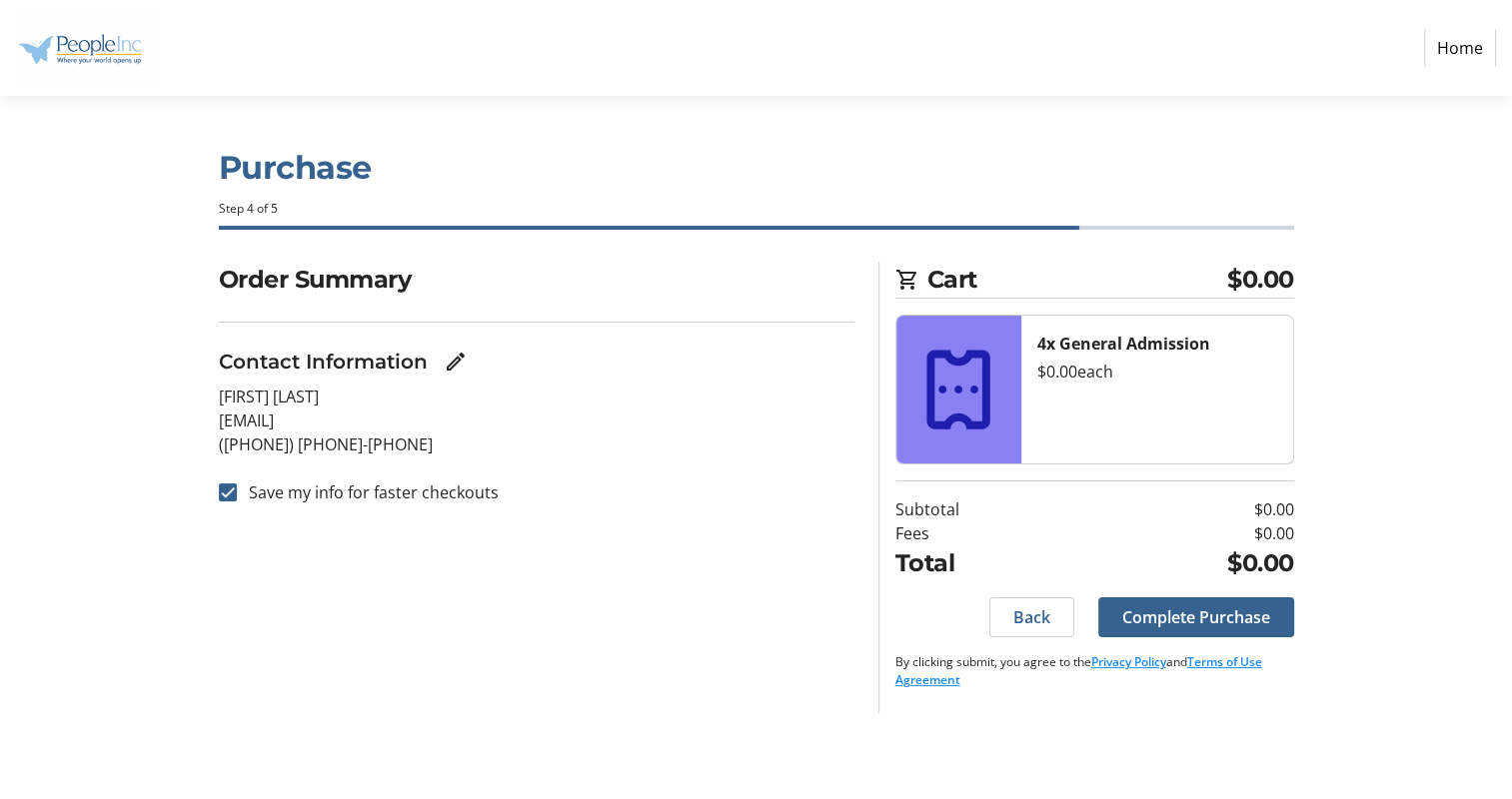 scroll, scrollTop: 0, scrollLeft: 0, axis: both 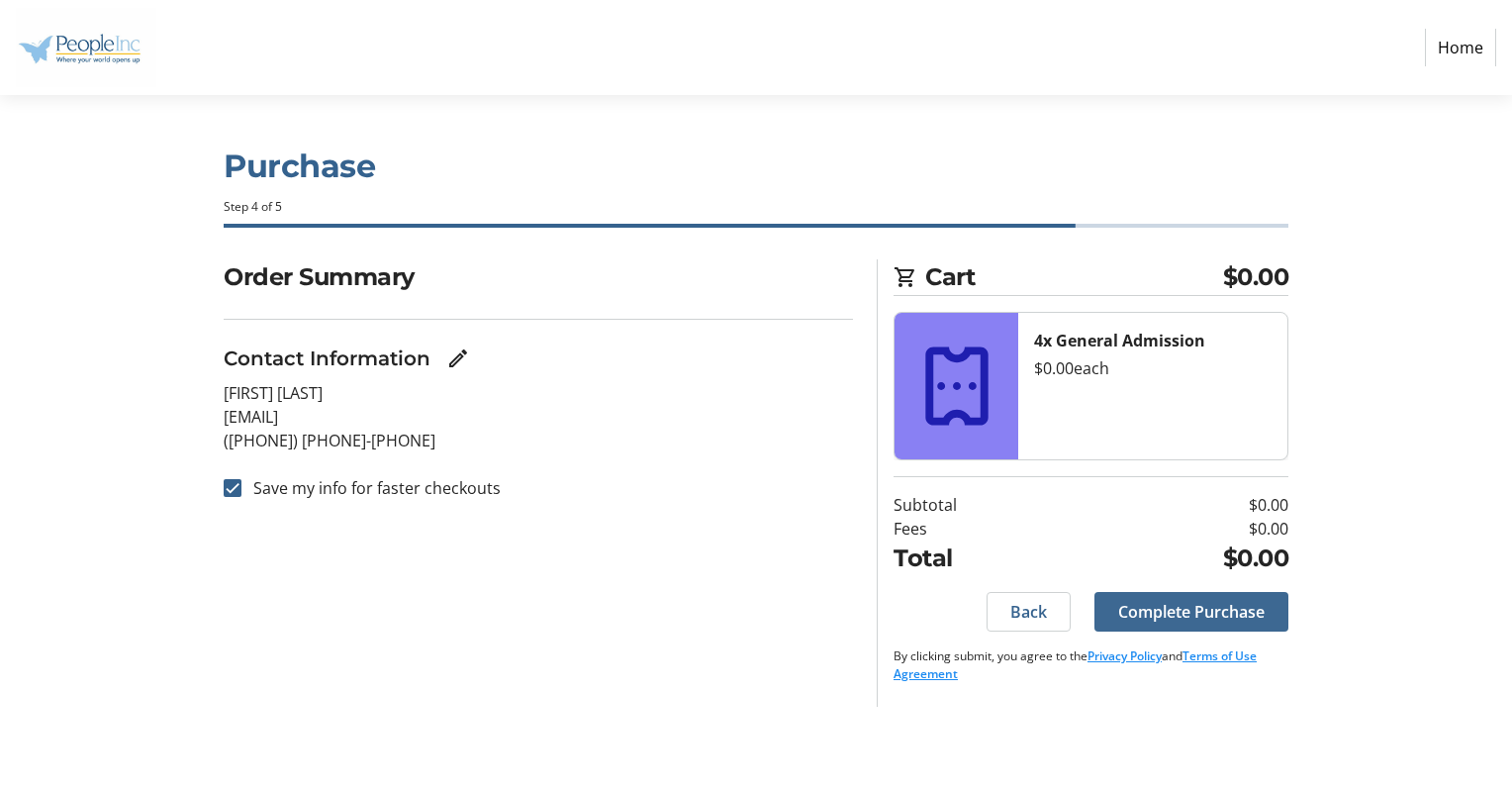 click on "Complete Purchase" 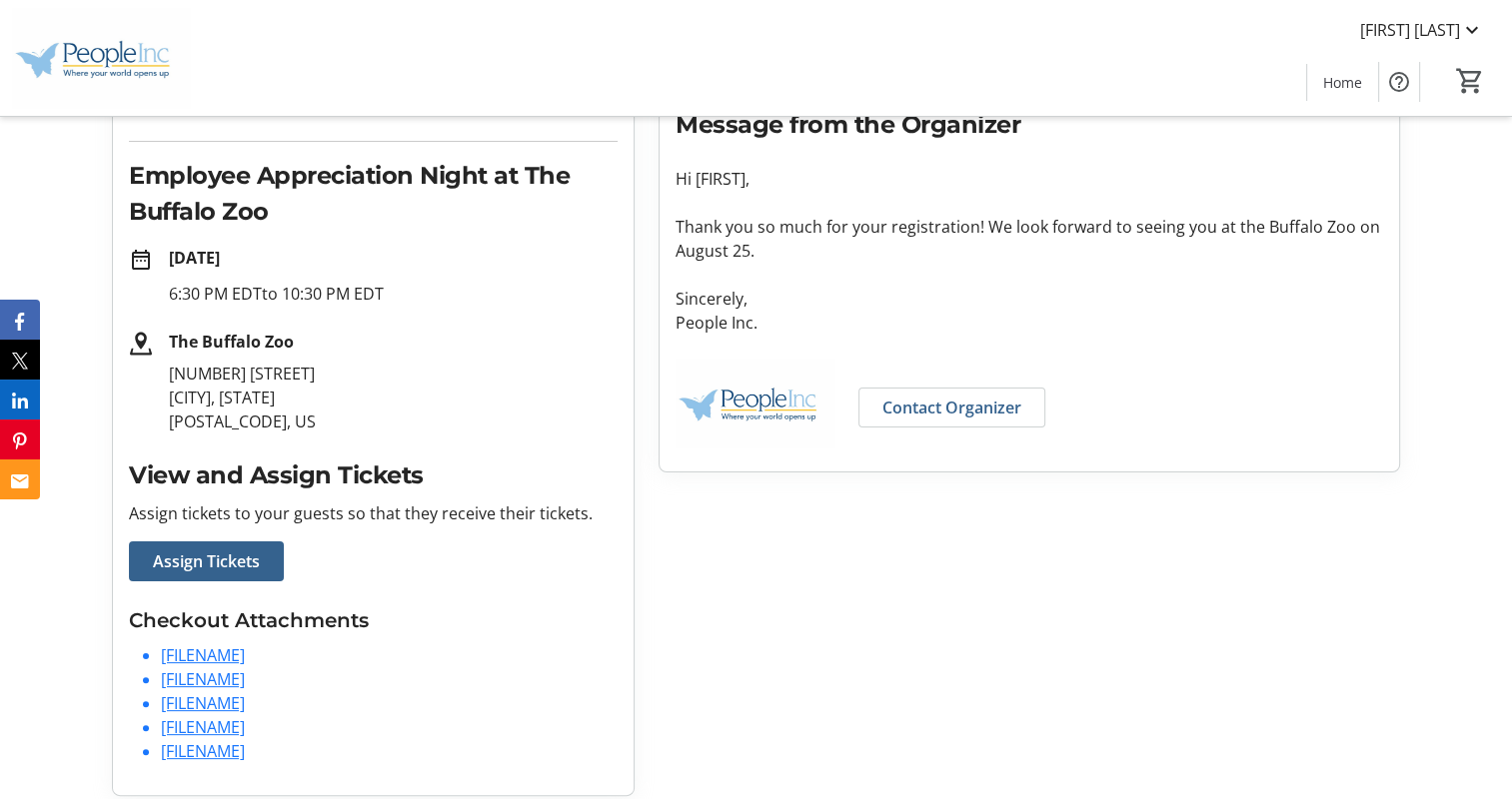 scroll, scrollTop: 405, scrollLeft: 0, axis: vertical 